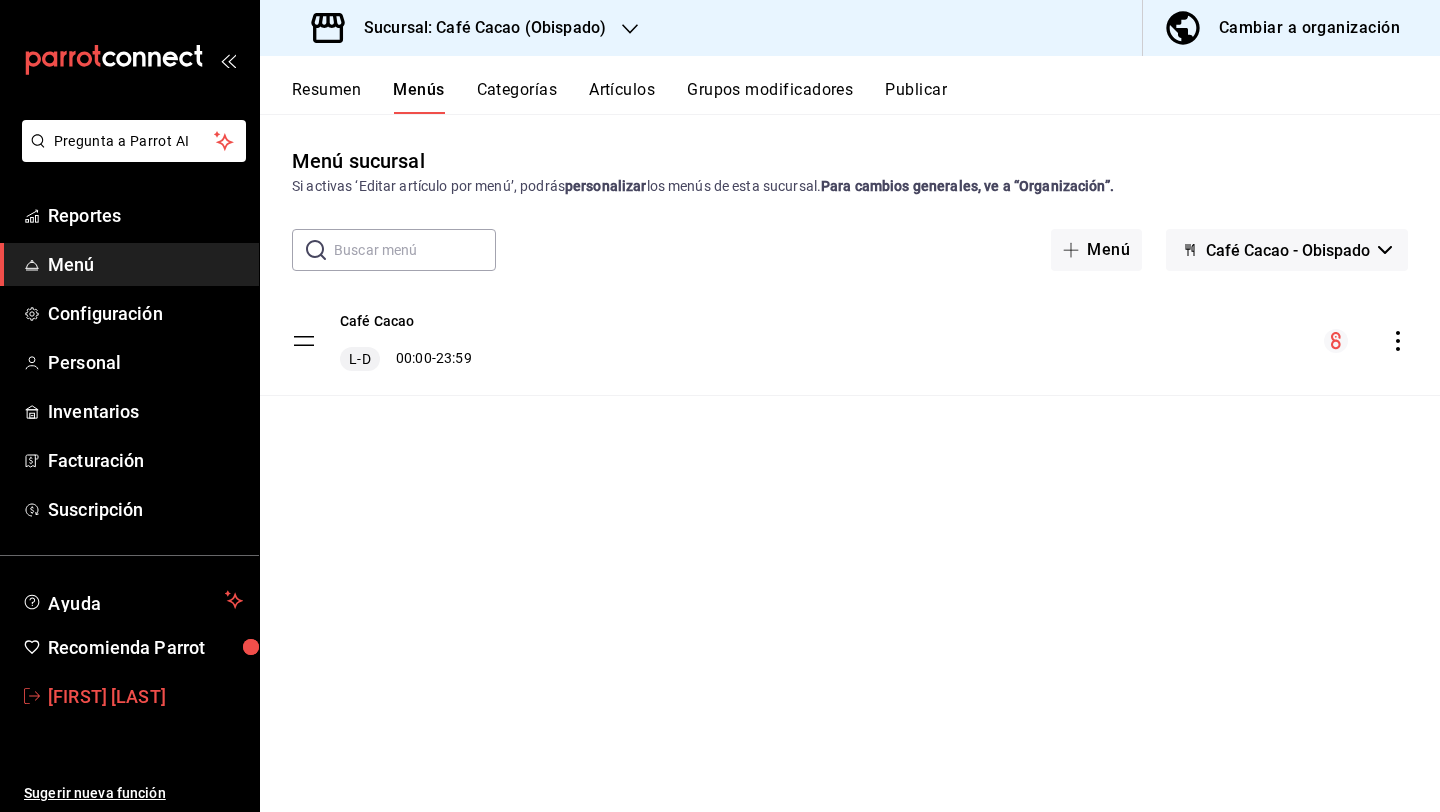 scroll, scrollTop: 0, scrollLeft: 0, axis: both 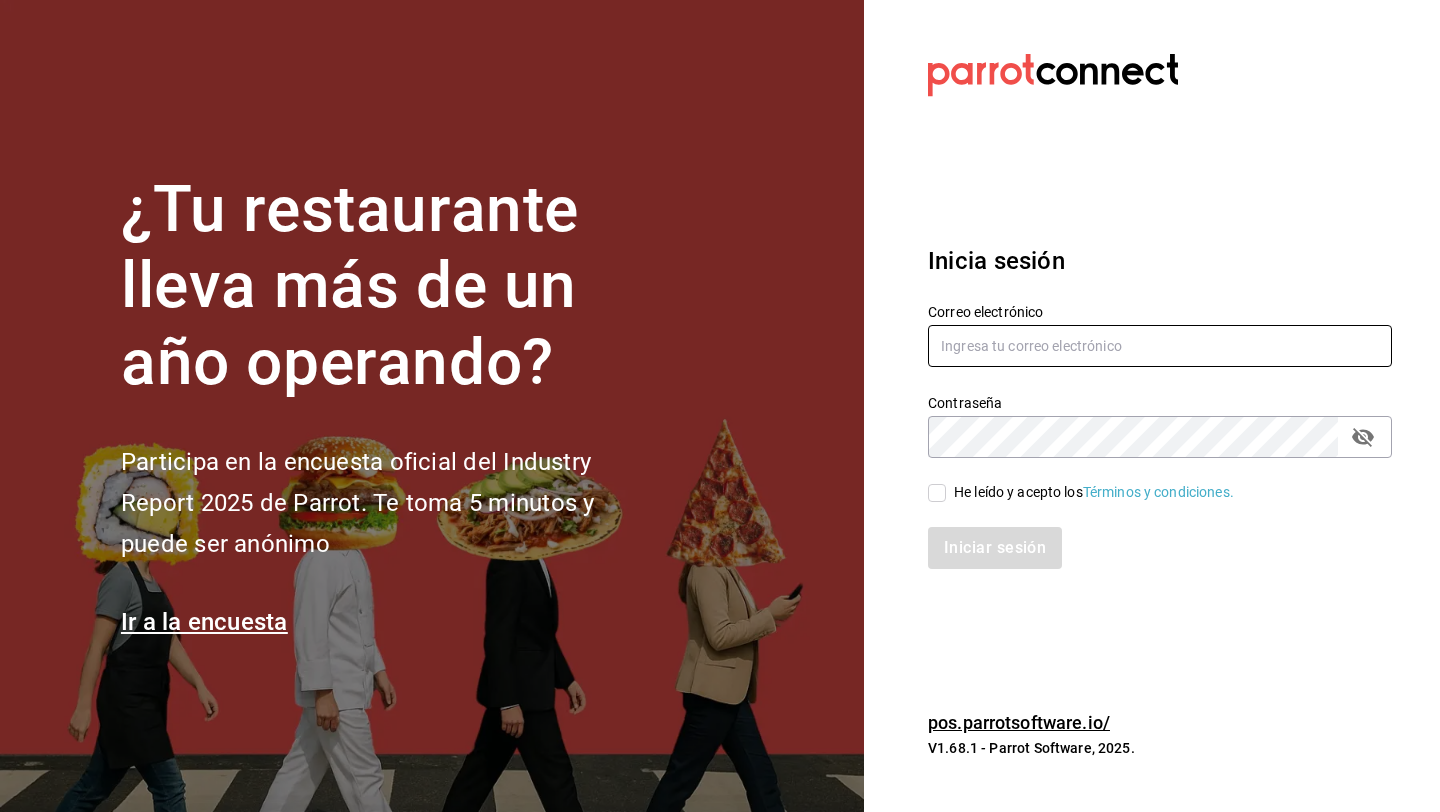 click at bounding box center (1160, 346) 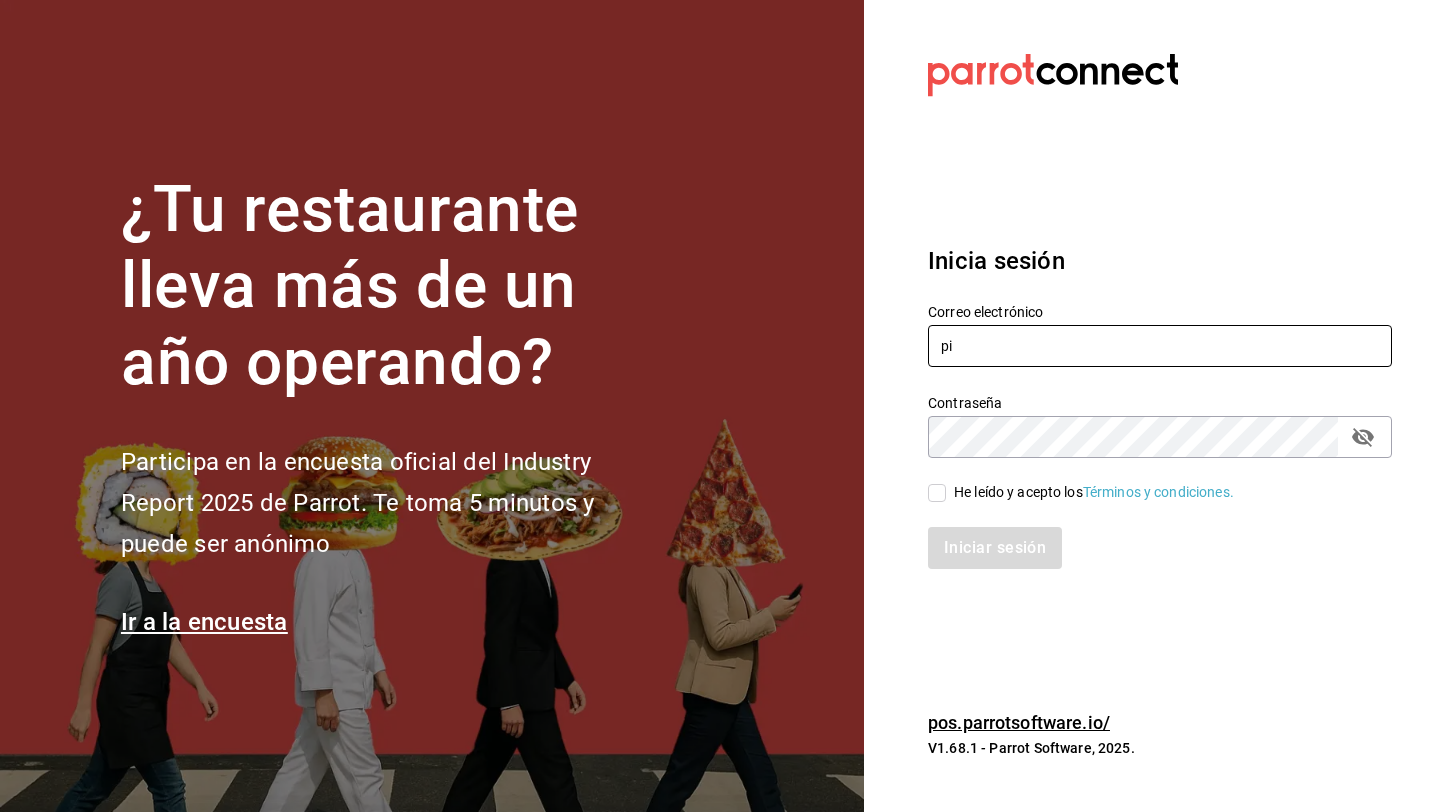 type on "p" 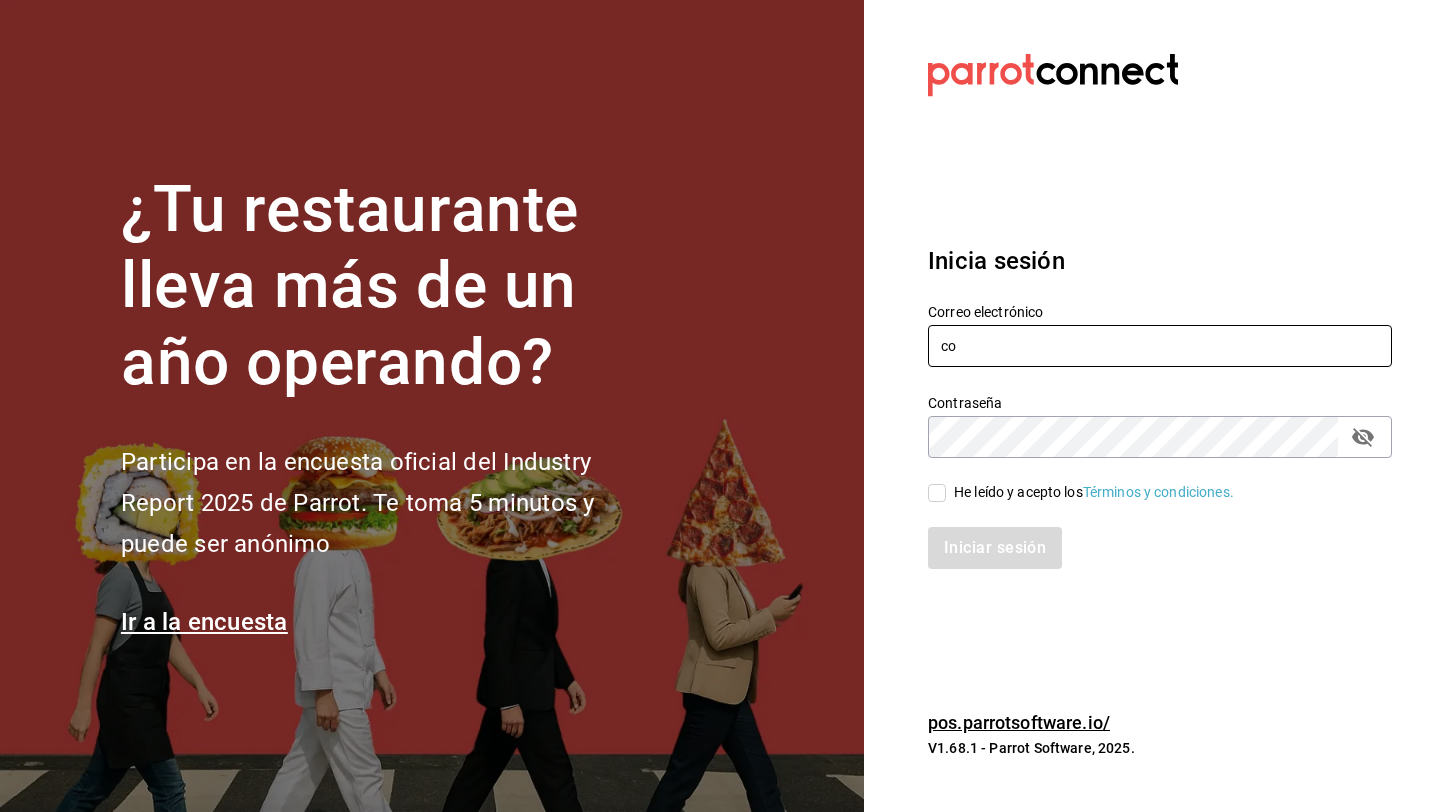type on "c" 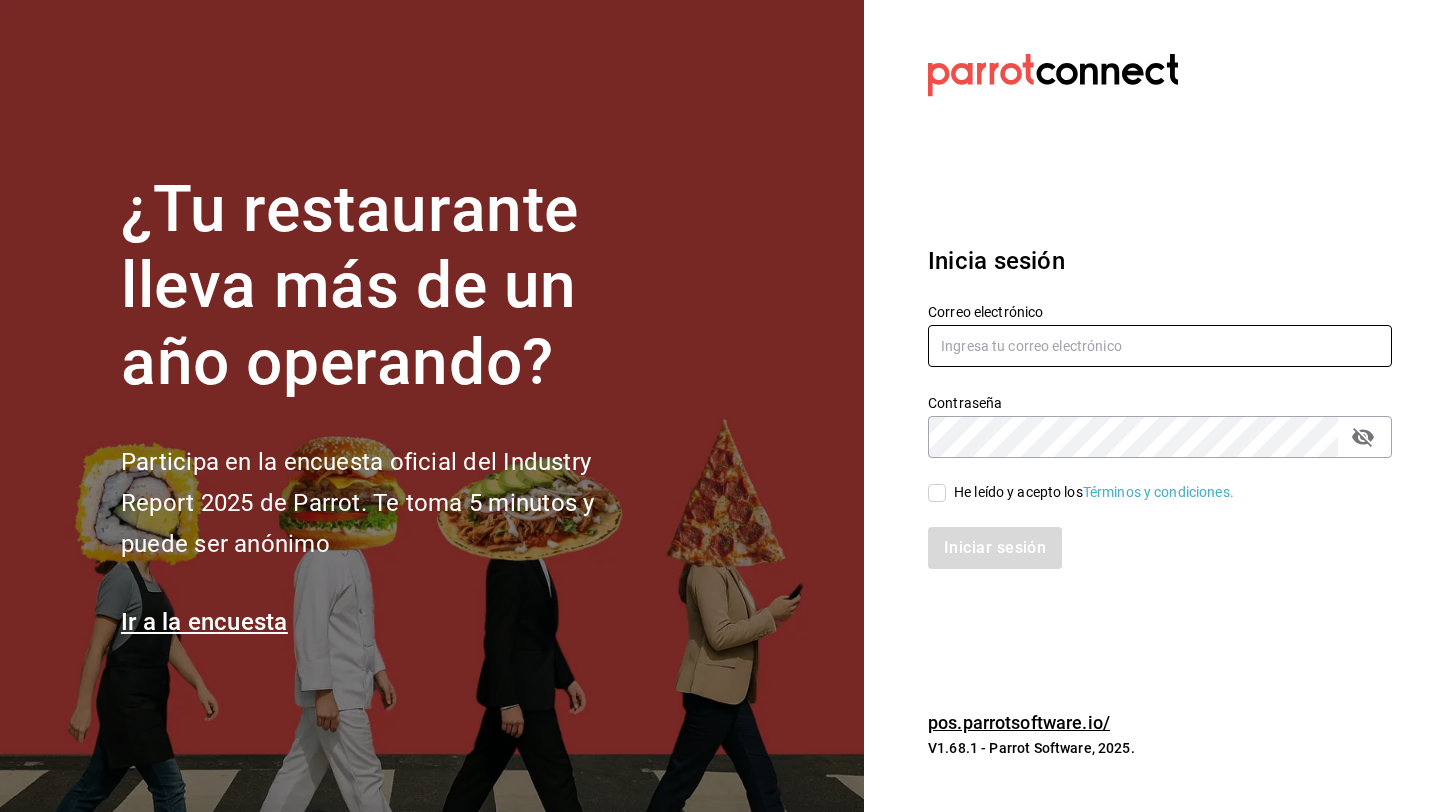type on "p" 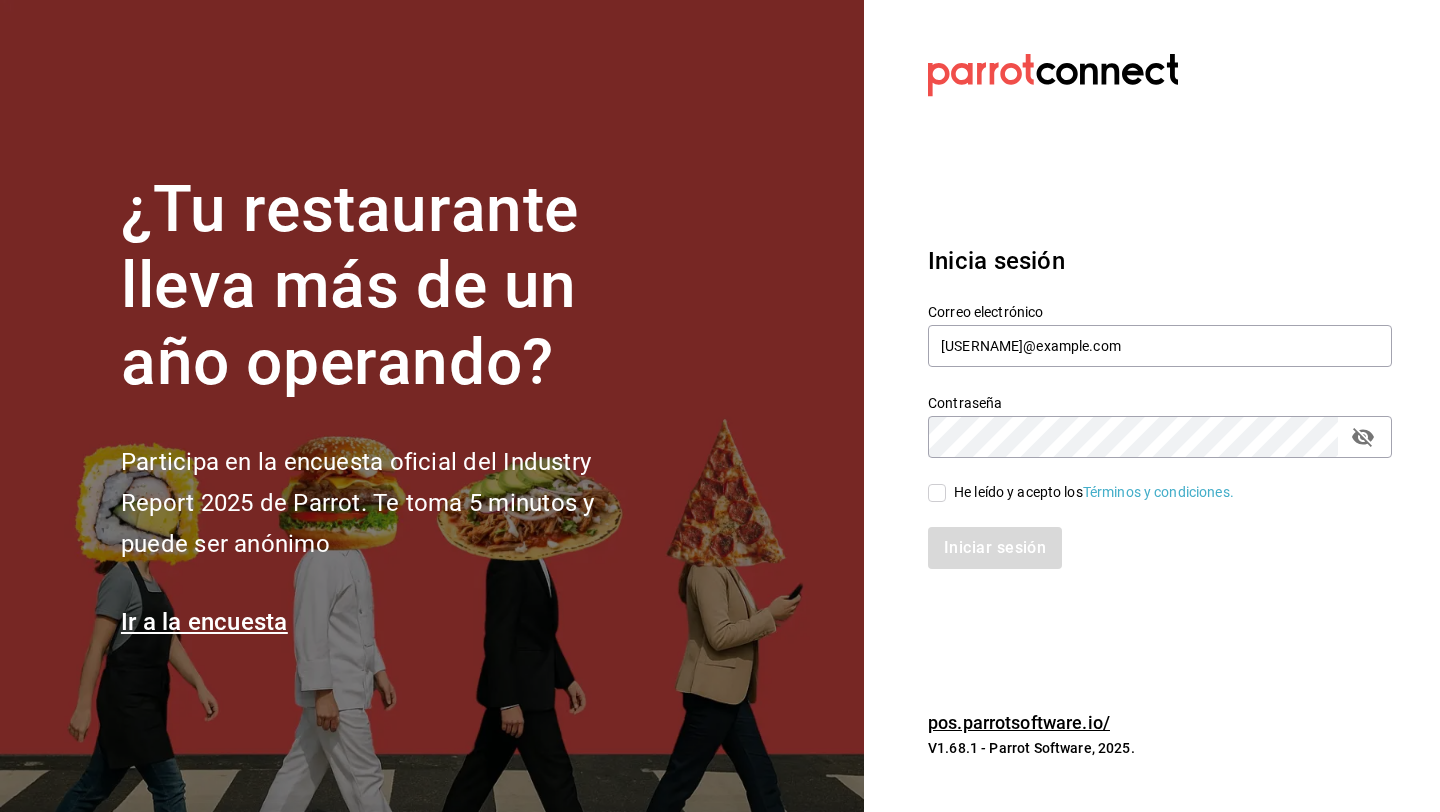 click on "He leído y acepto los  Términos y condiciones." at bounding box center [937, 493] 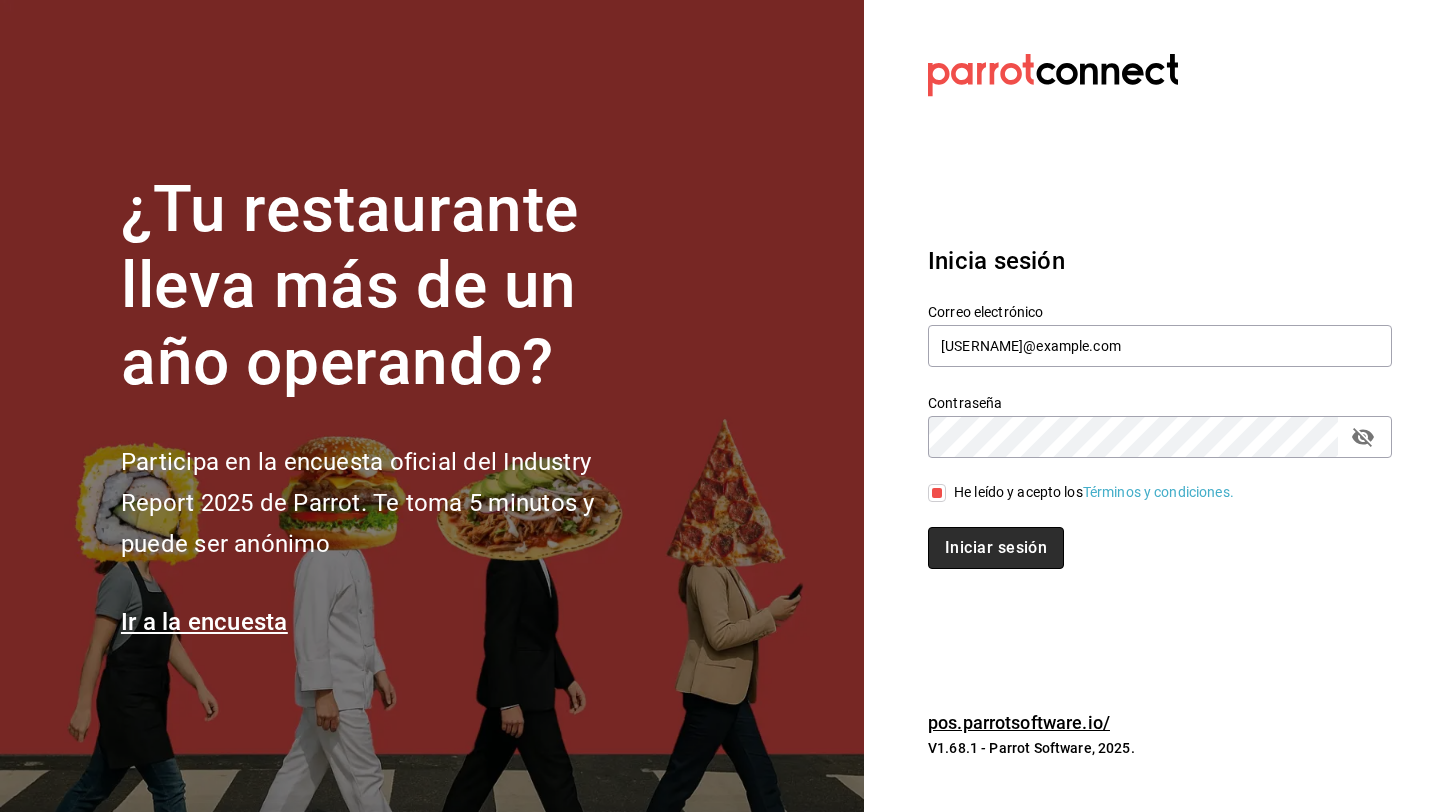 click on "Iniciar sesión" at bounding box center (996, 548) 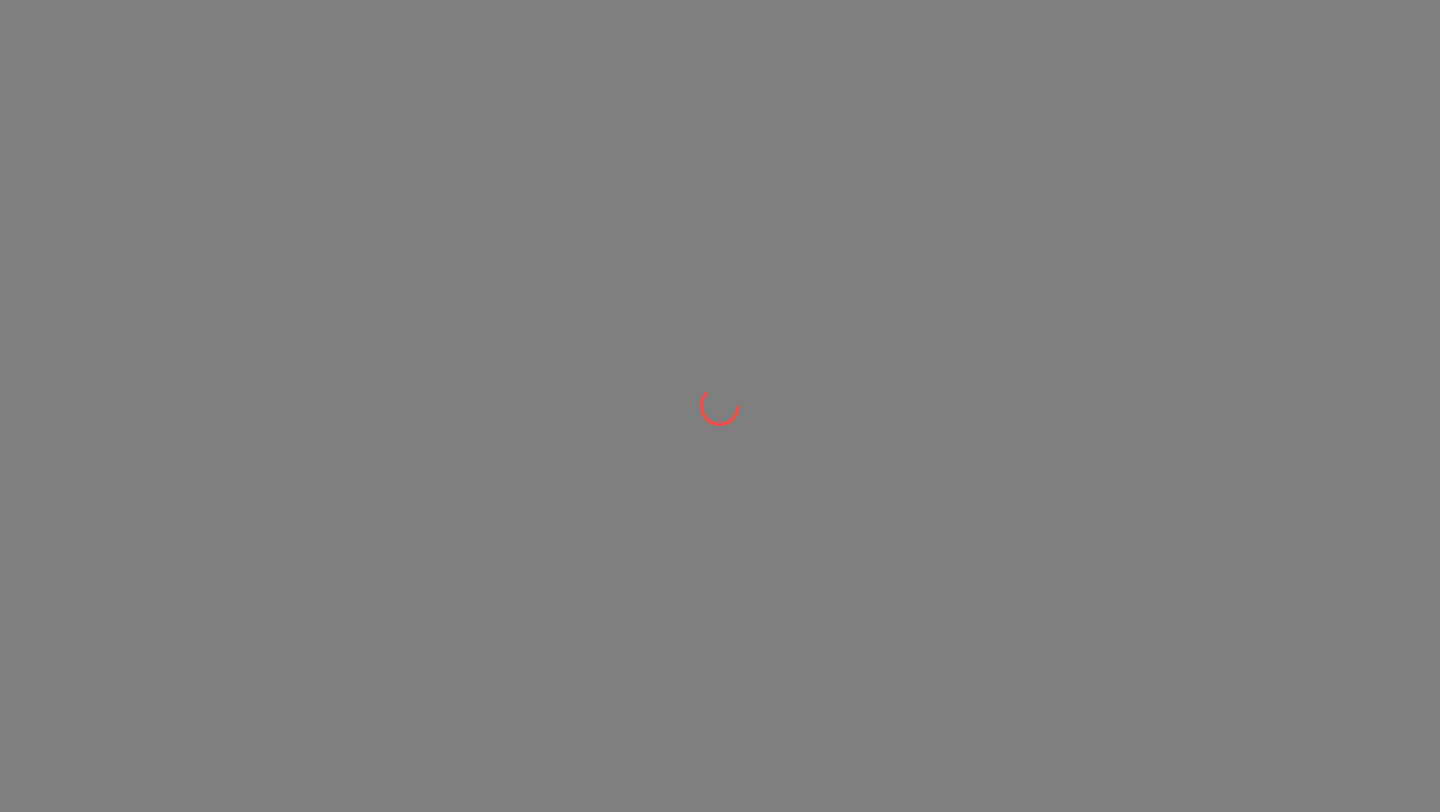 scroll, scrollTop: 0, scrollLeft: 0, axis: both 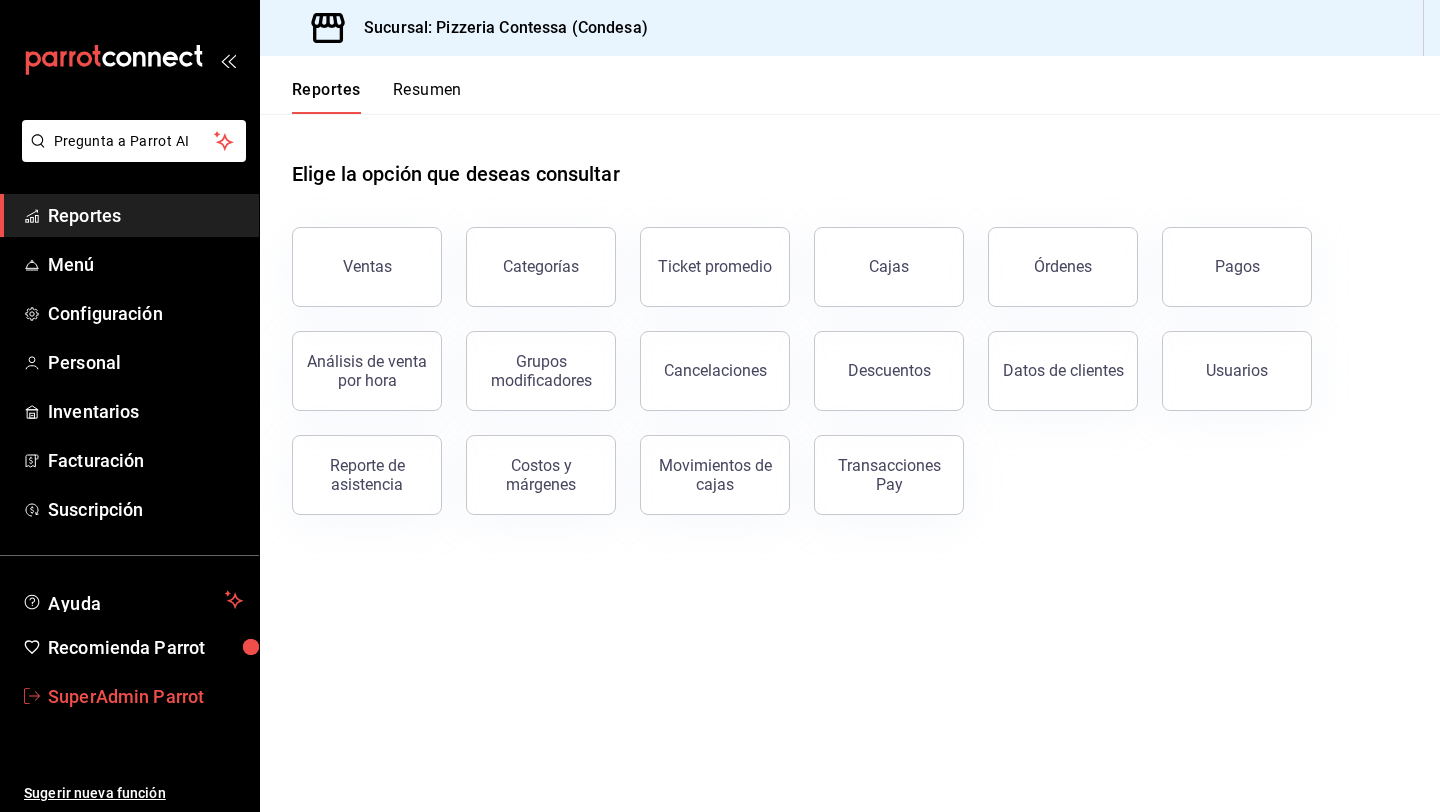 click on "SuperAdmin Parrot" at bounding box center [145, 696] 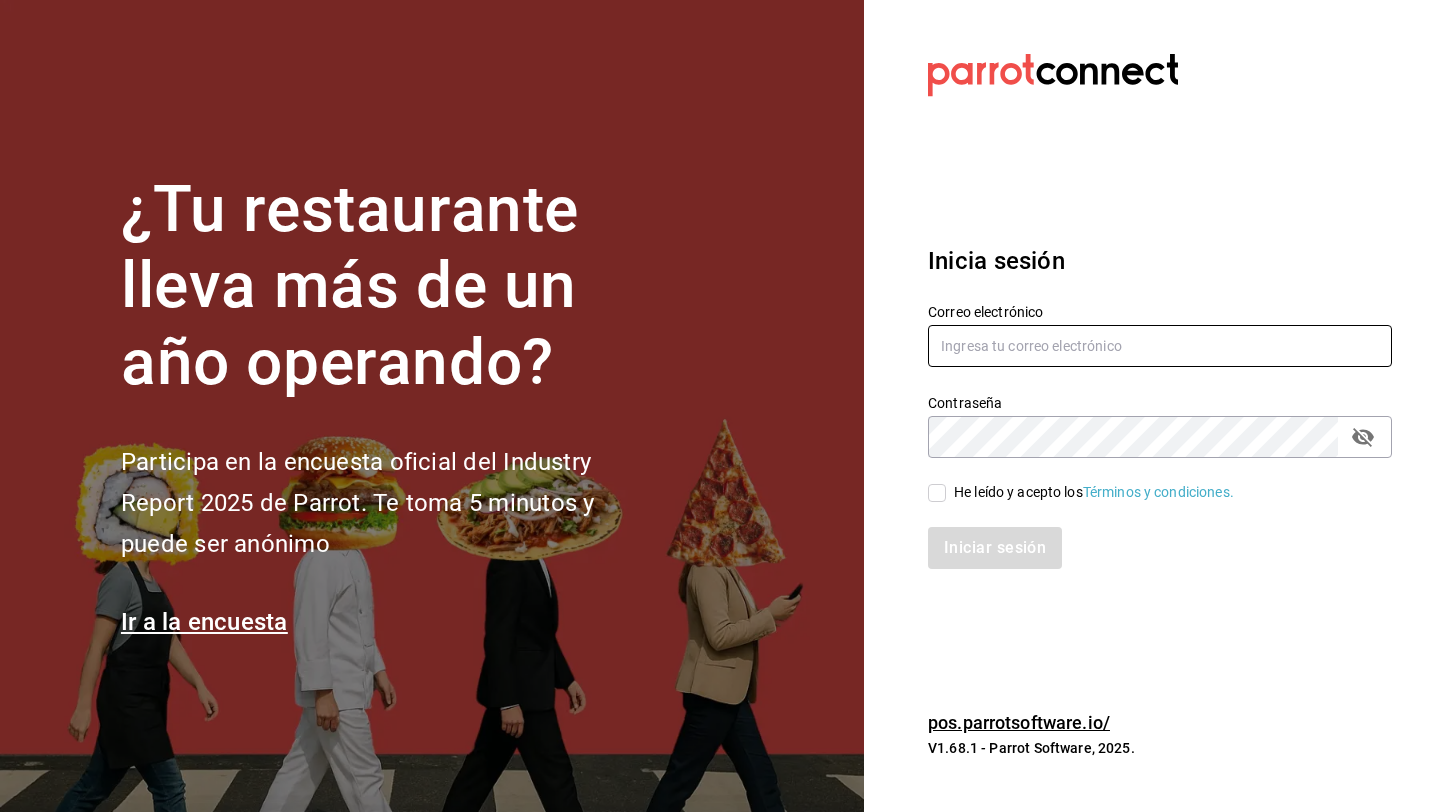 click at bounding box center [1160, 346] 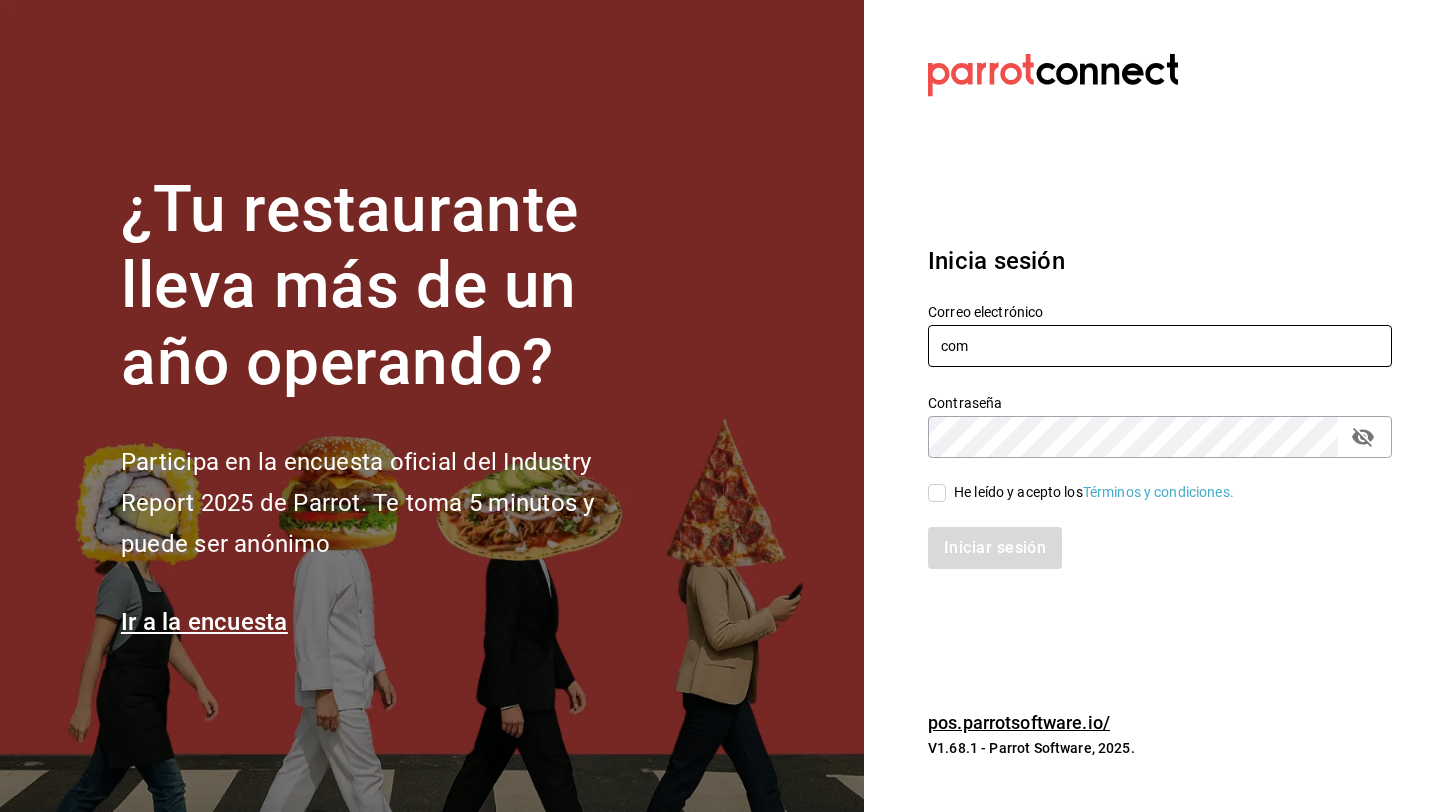 type on "comundiariocafe@juarez.com" 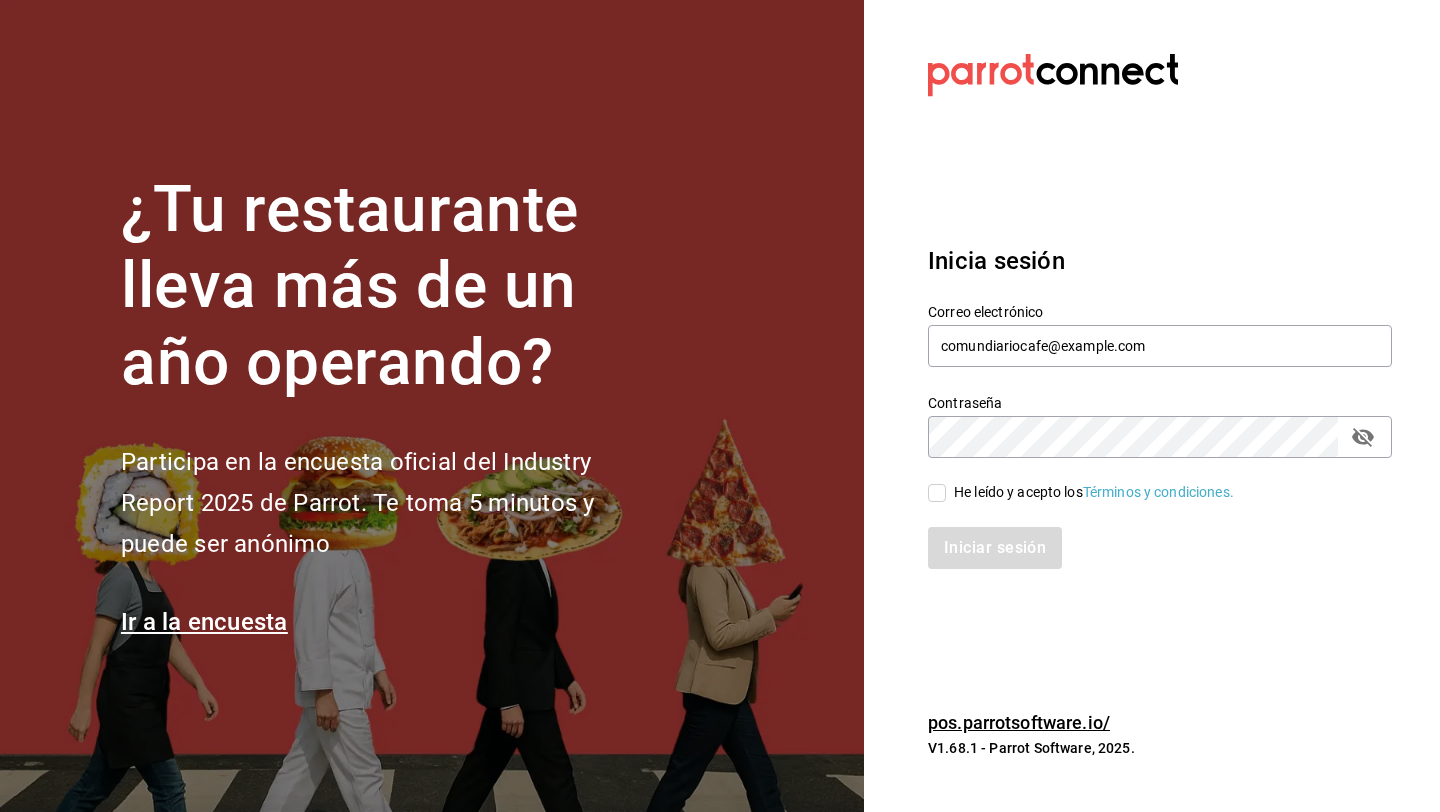 click on "He leído y acepto los  Términos y condiciones." at bounding box center [1094, 492] 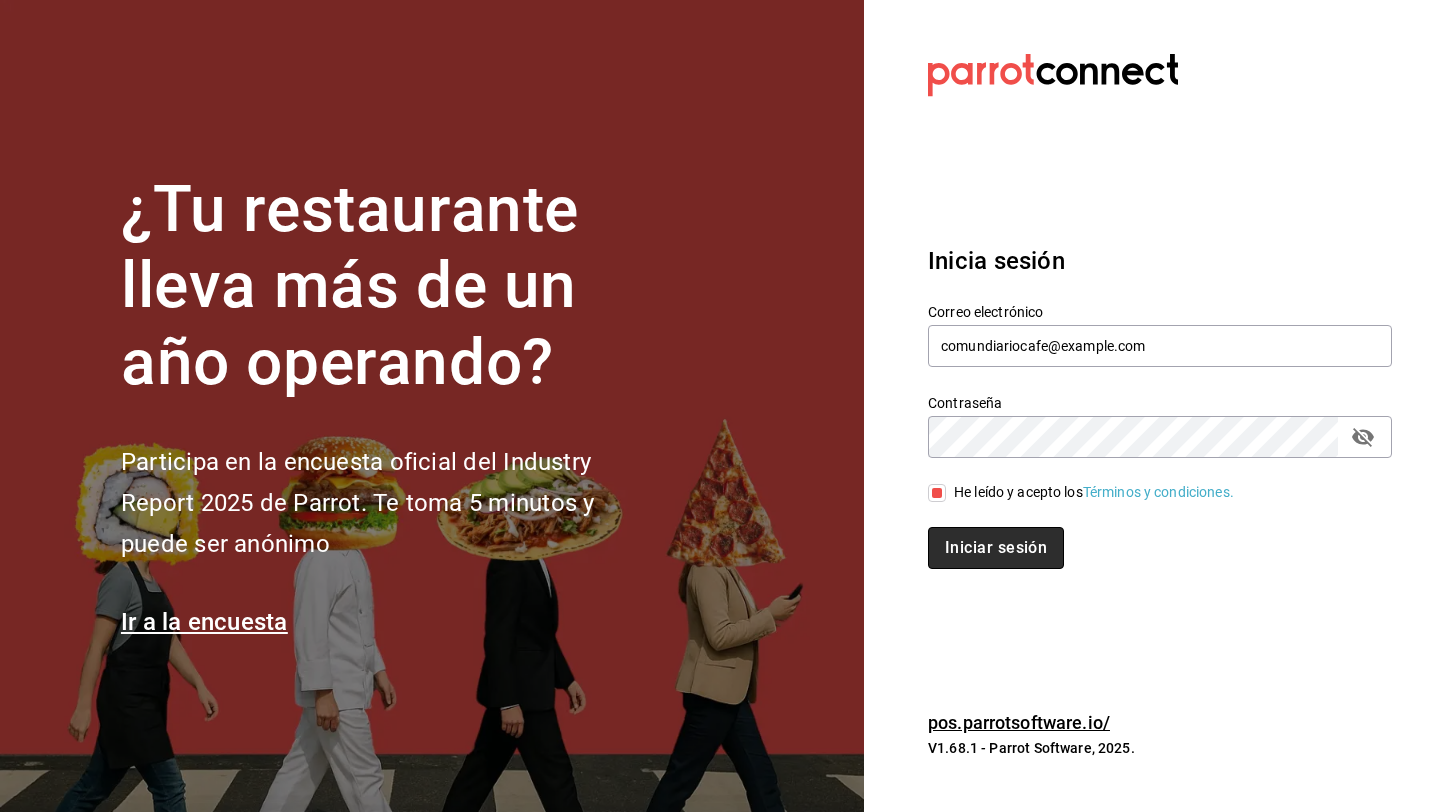 click on "Iniciar sesión" at bounding box center (996, 548) 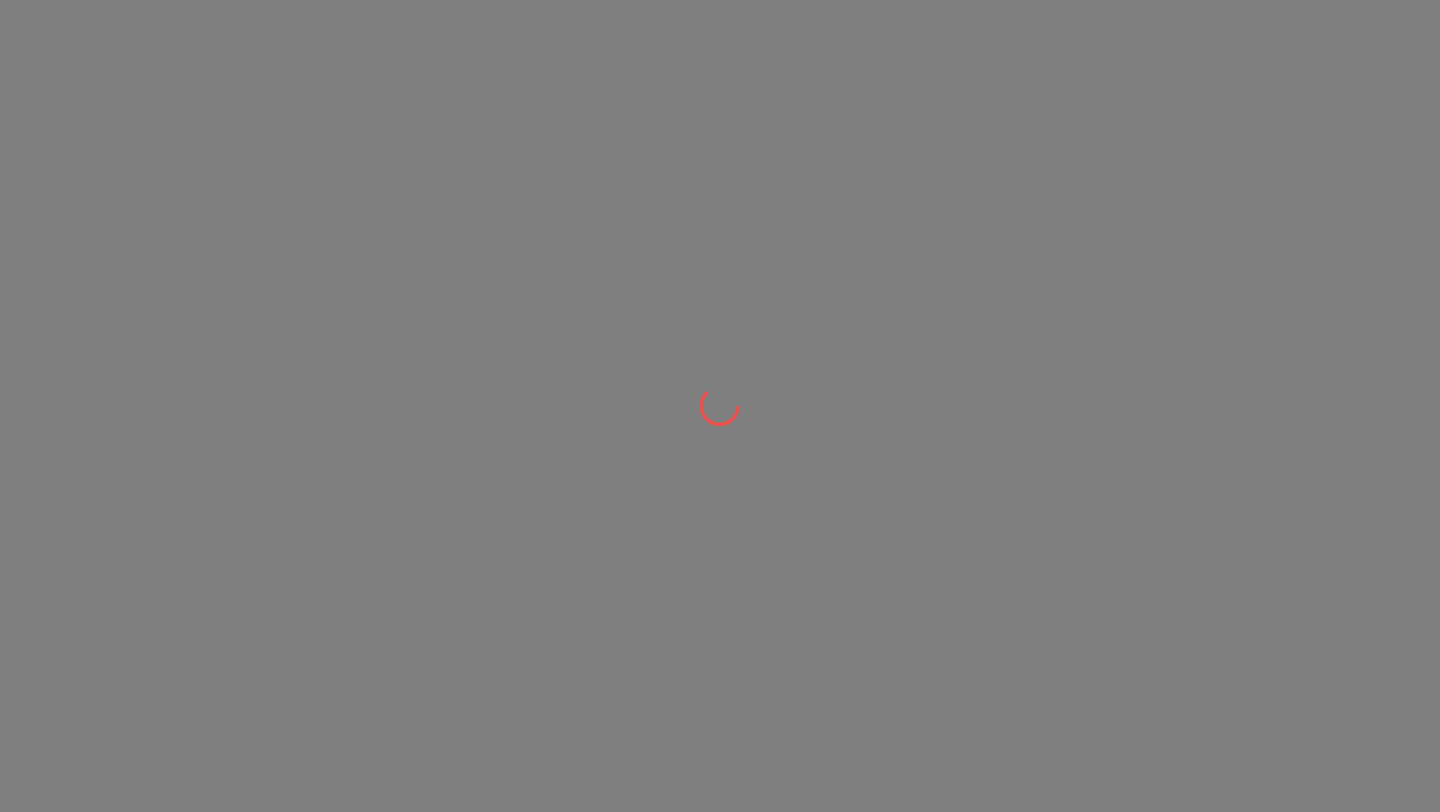 scroll, scrollTop: 0, scrollLeft: 0, axis: both 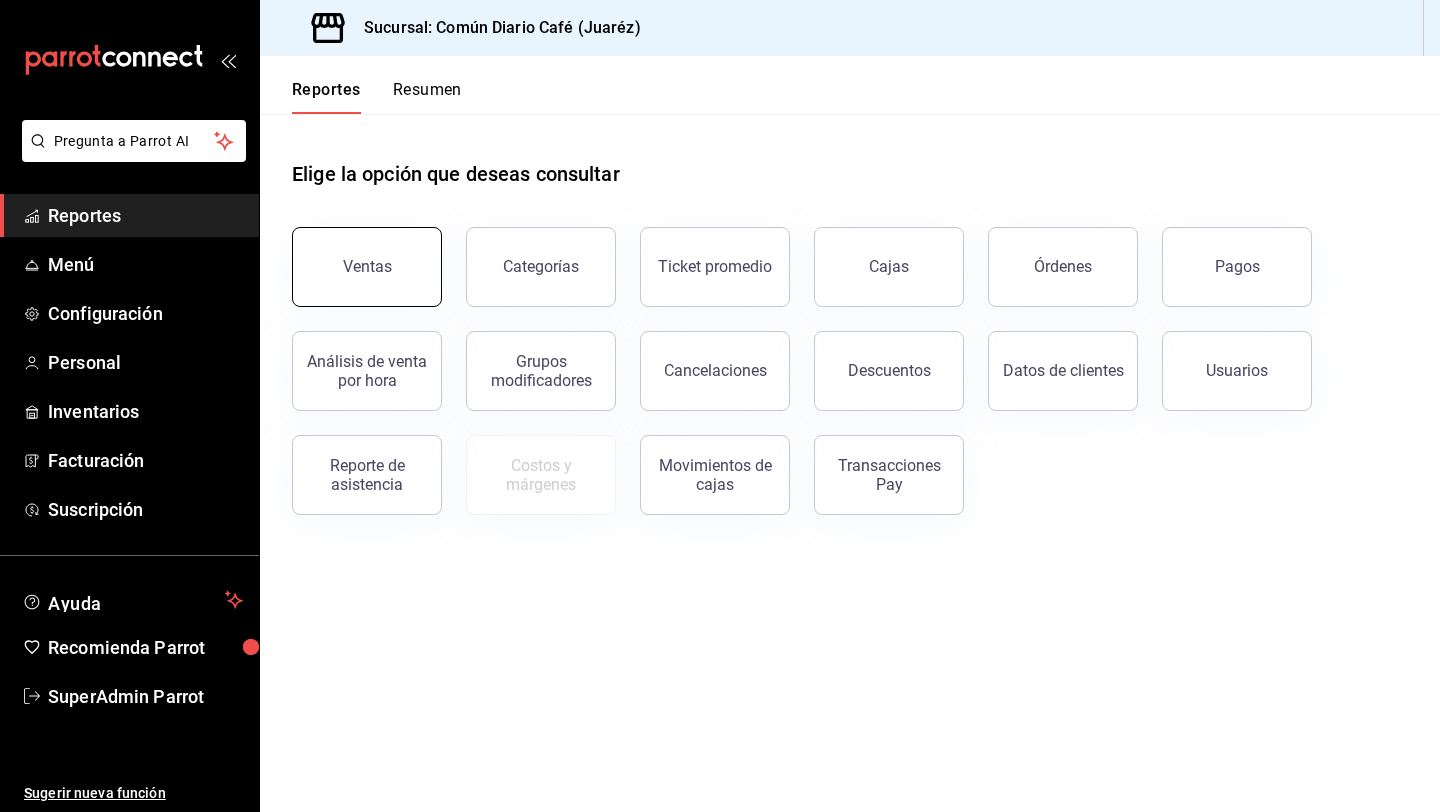 click on "Ventas" at bounding box center [367, 267] 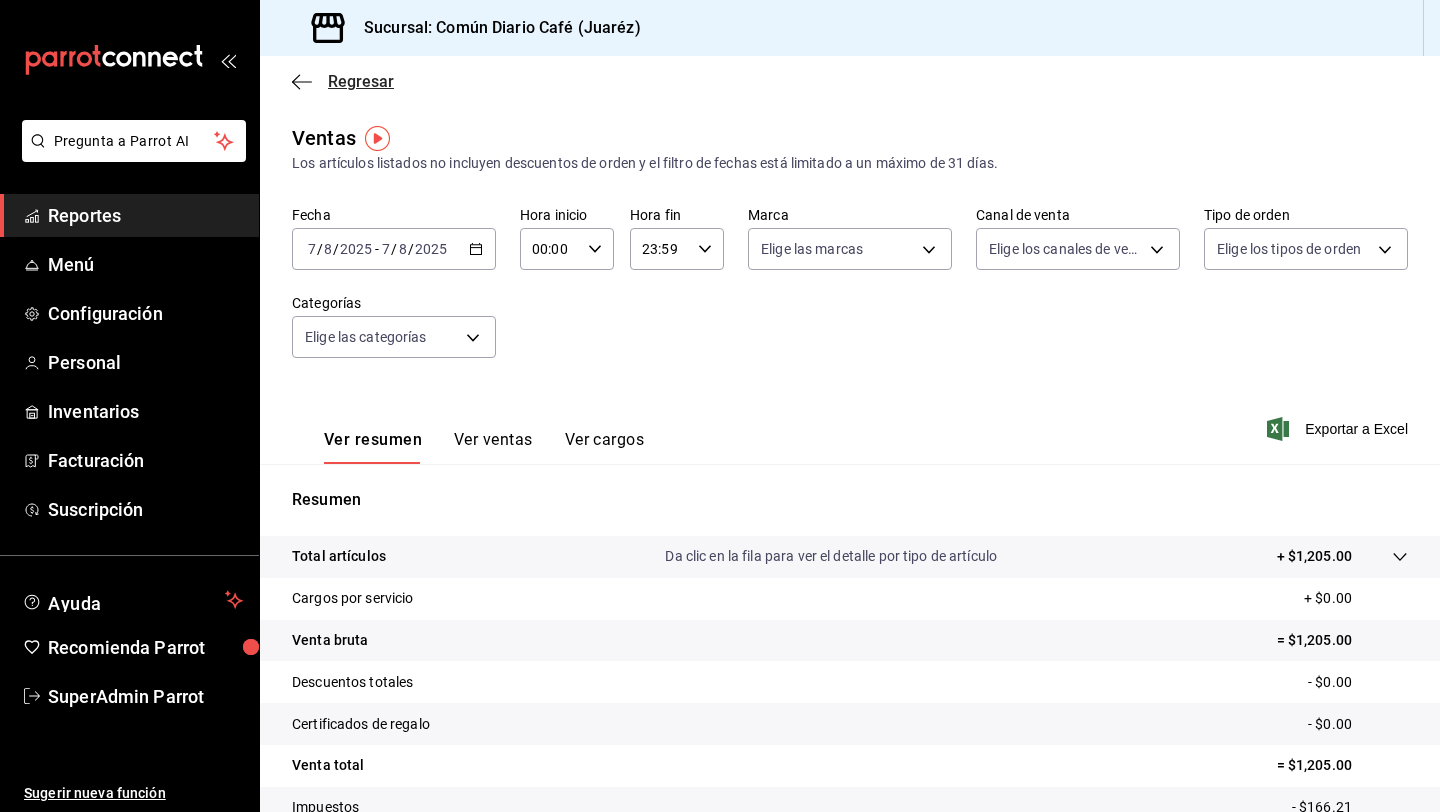 click 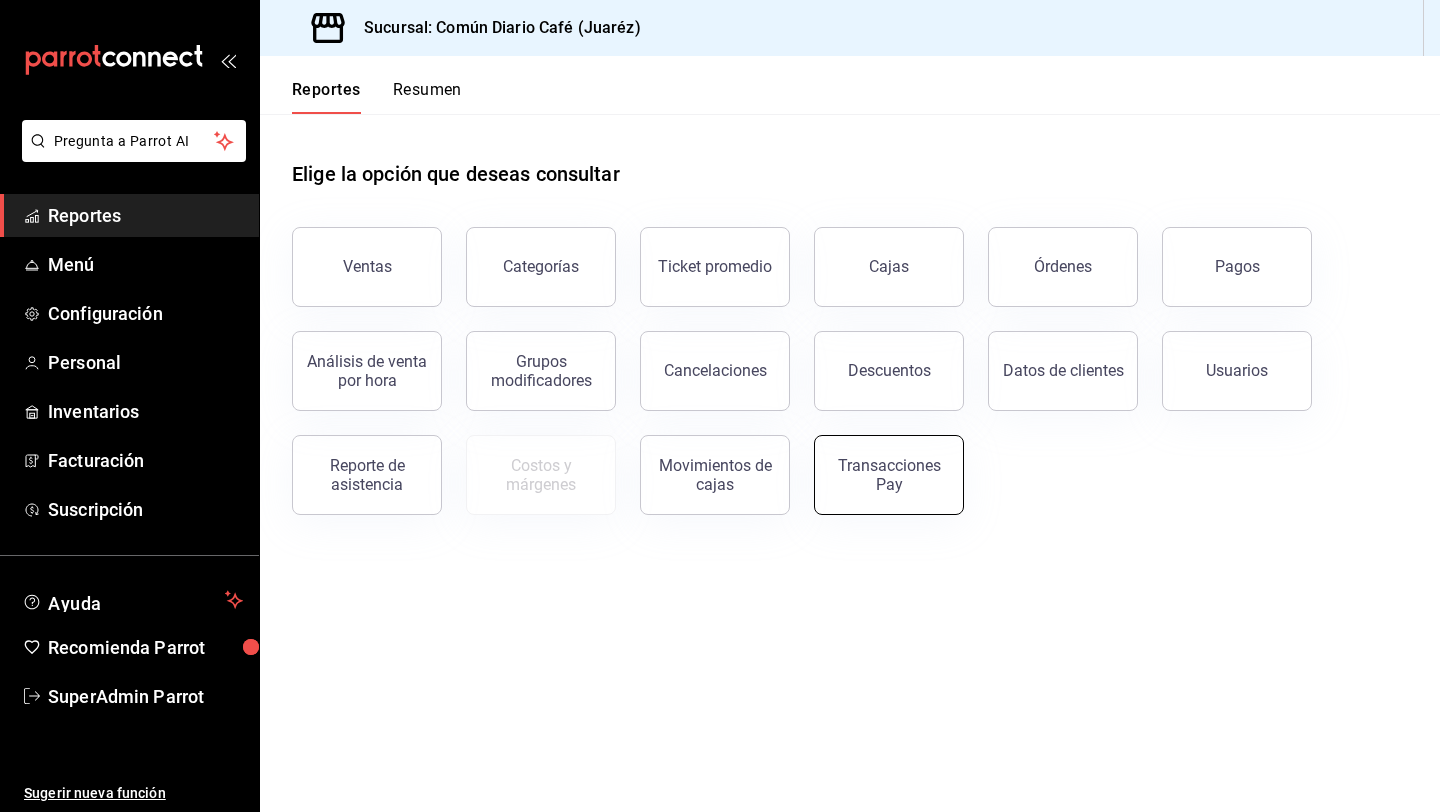click on "Transacciones Pay" at bounding box center [889, 475] 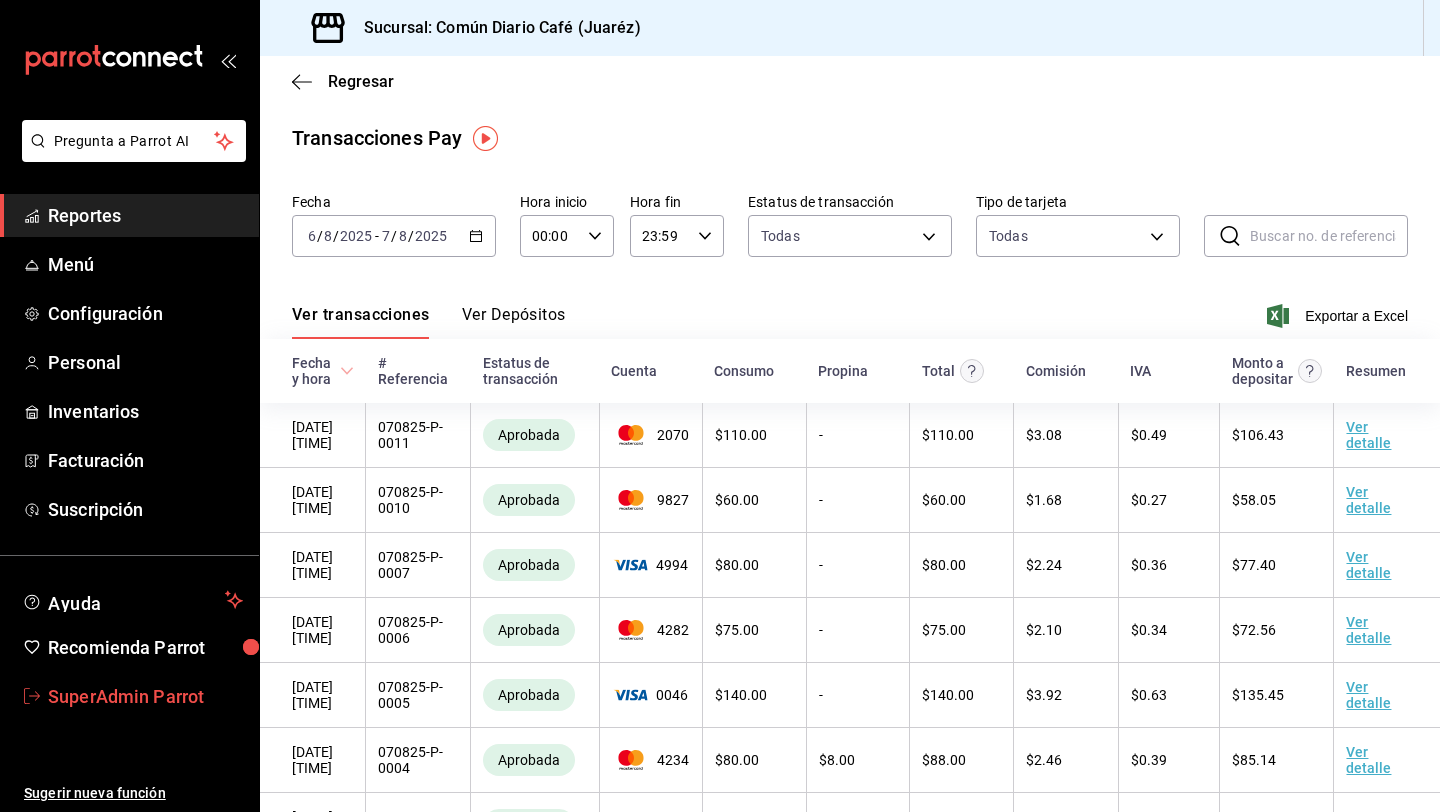 click on "SuperAdmin Parrot" at bounding box center (145, 696) 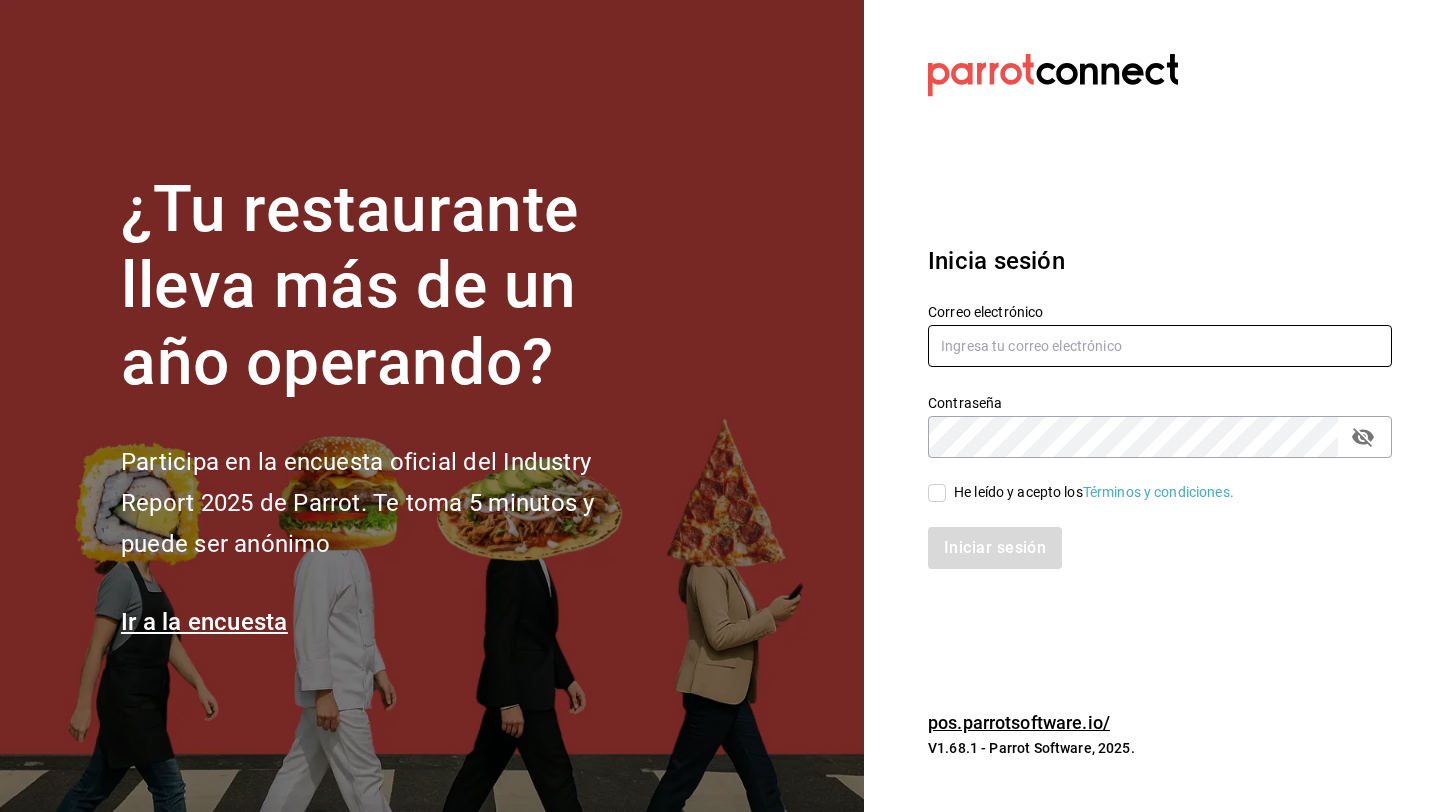 click at bounding box center [1160, 346] 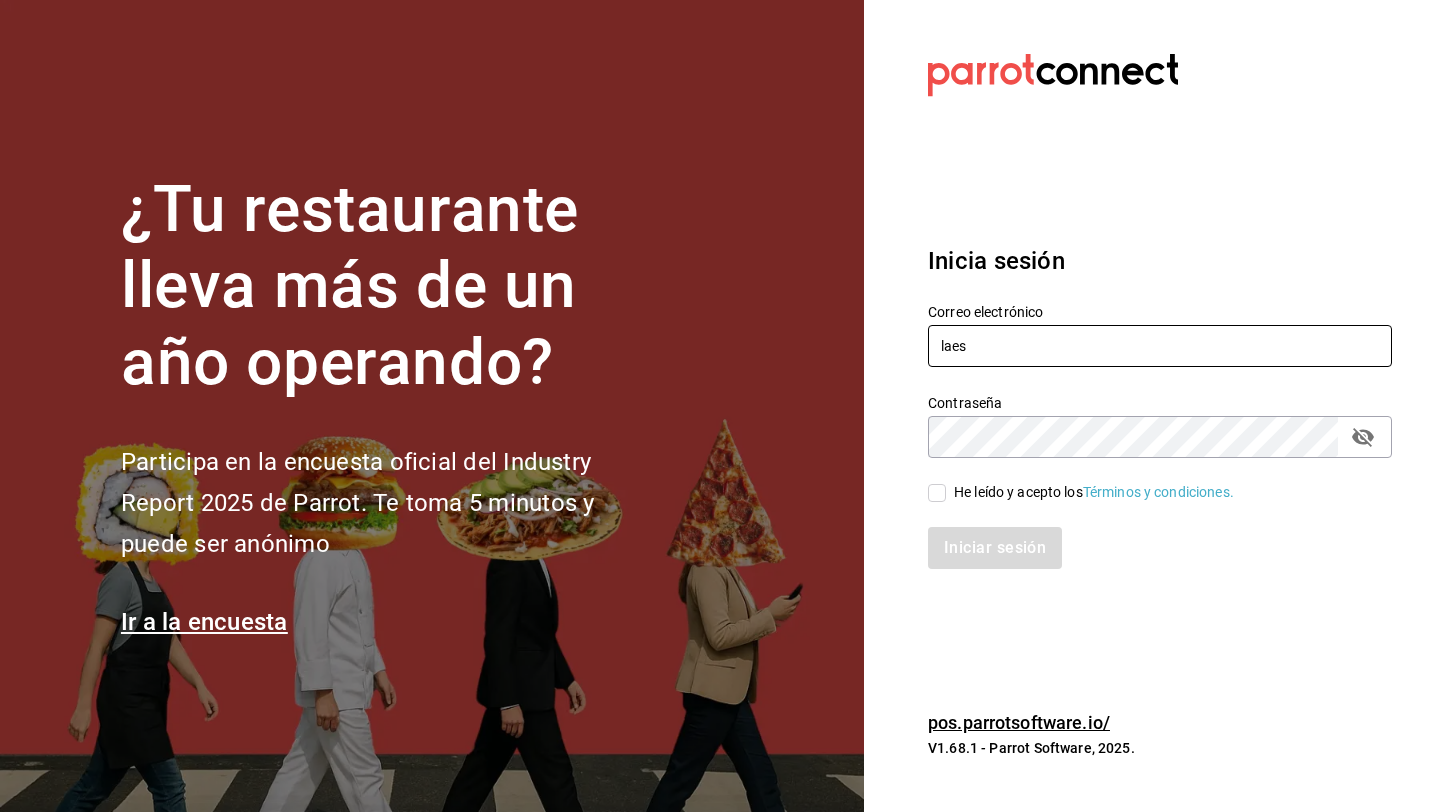 type on "laesquinadesantacruz@naucalpan.com" 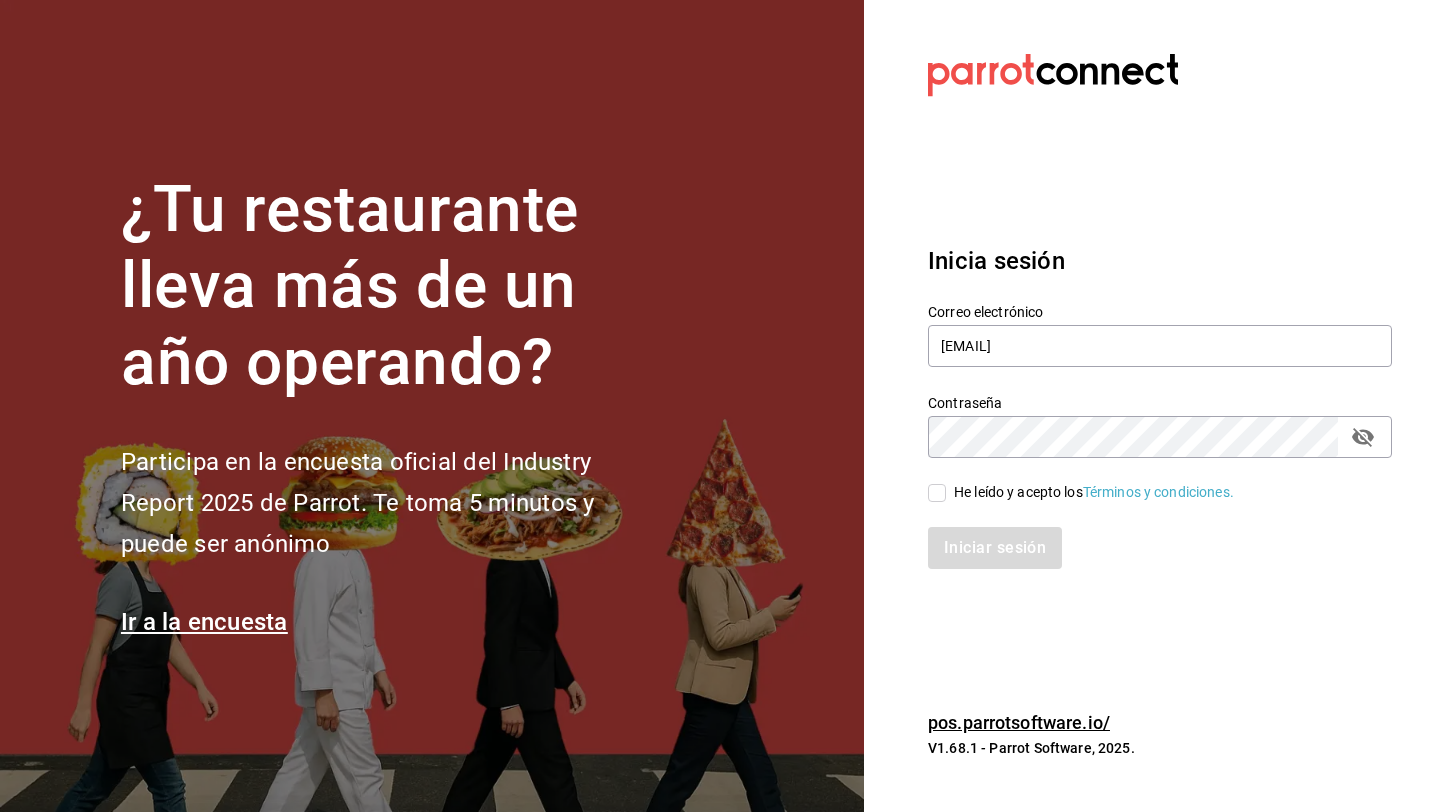 click on "He leído y acepto los  Términos y condiciones." at bounding box center [1094, 492] 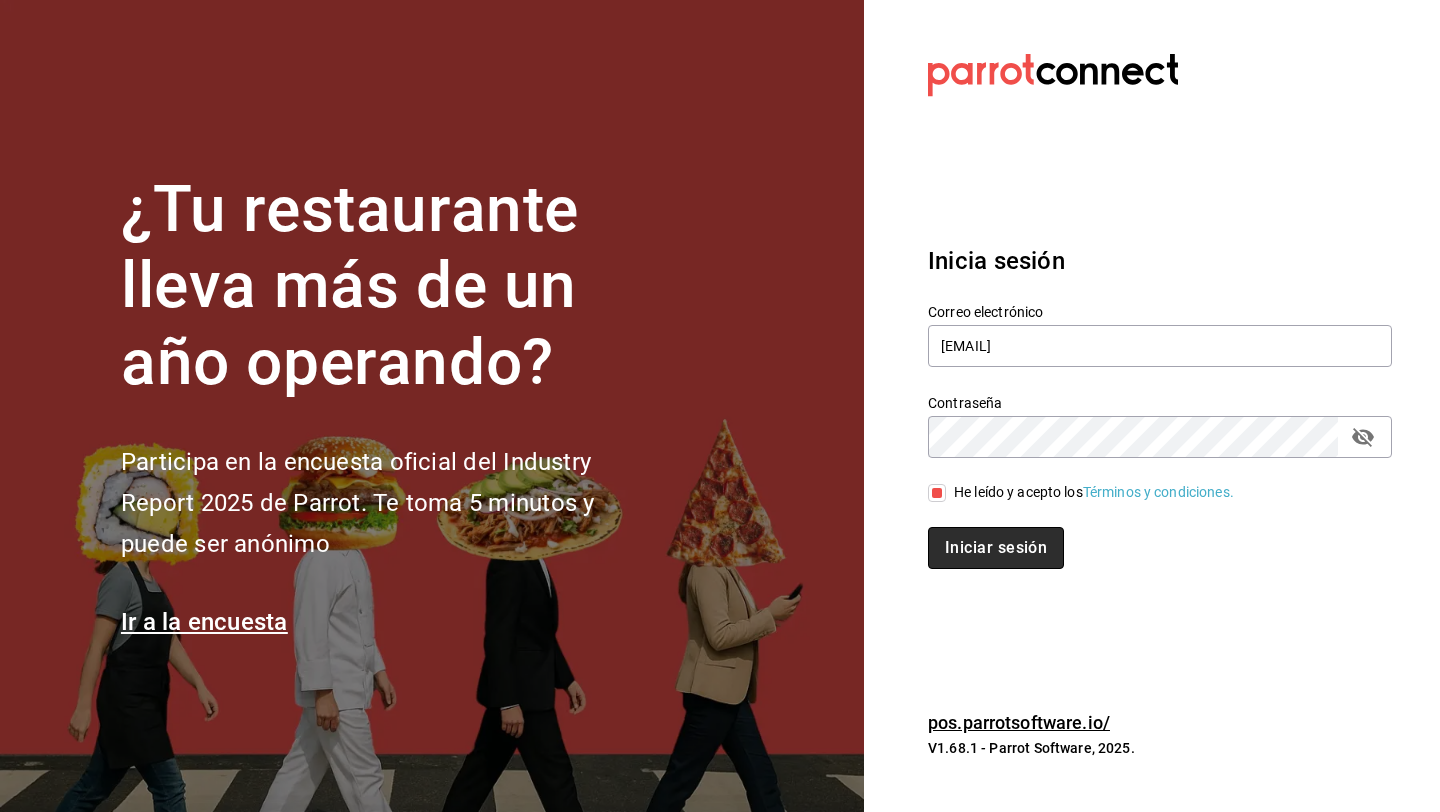 click on "Iniciar sesión" at bounding box center [996, 548] 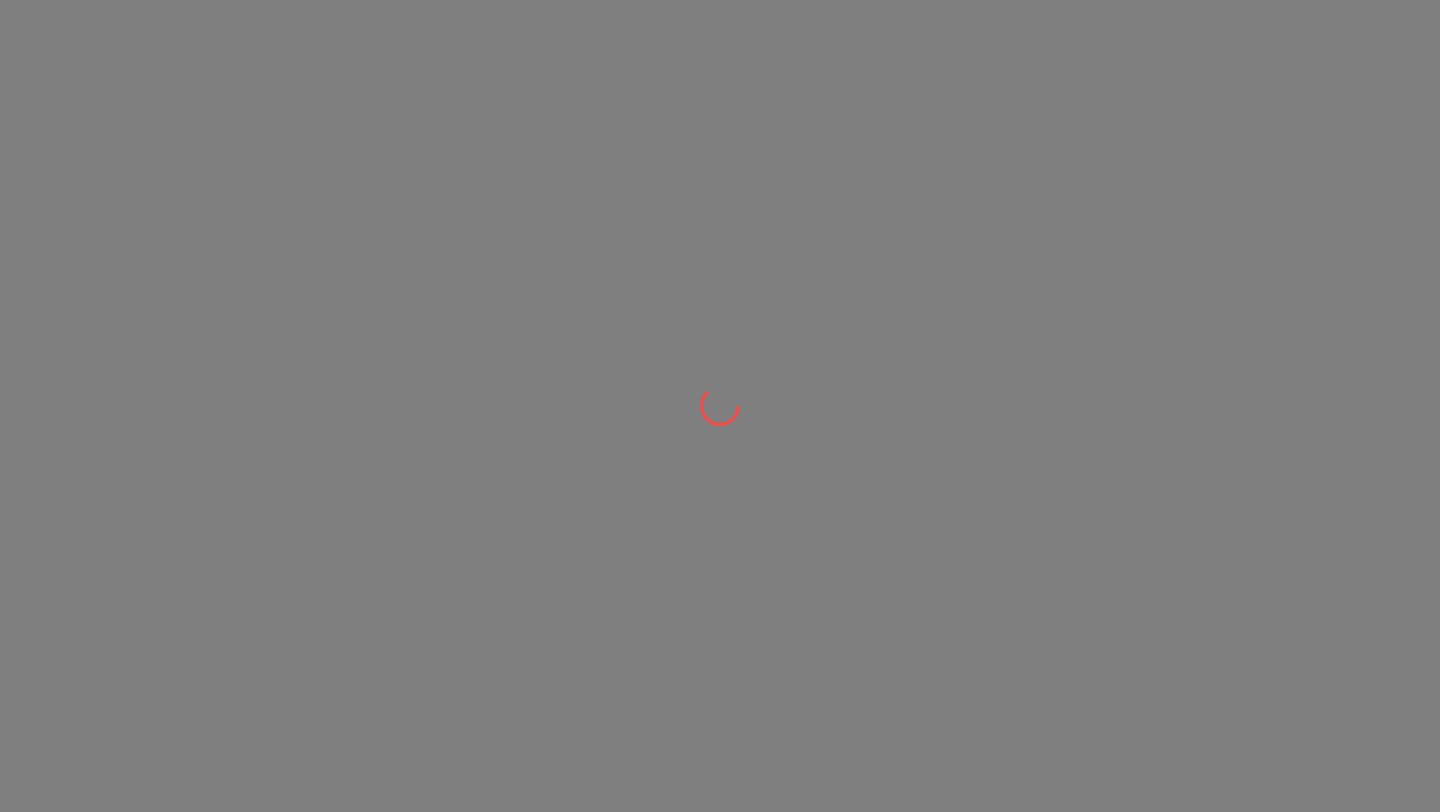 scroll, scrollTop: 0, scrollLeft: 0, axis: both 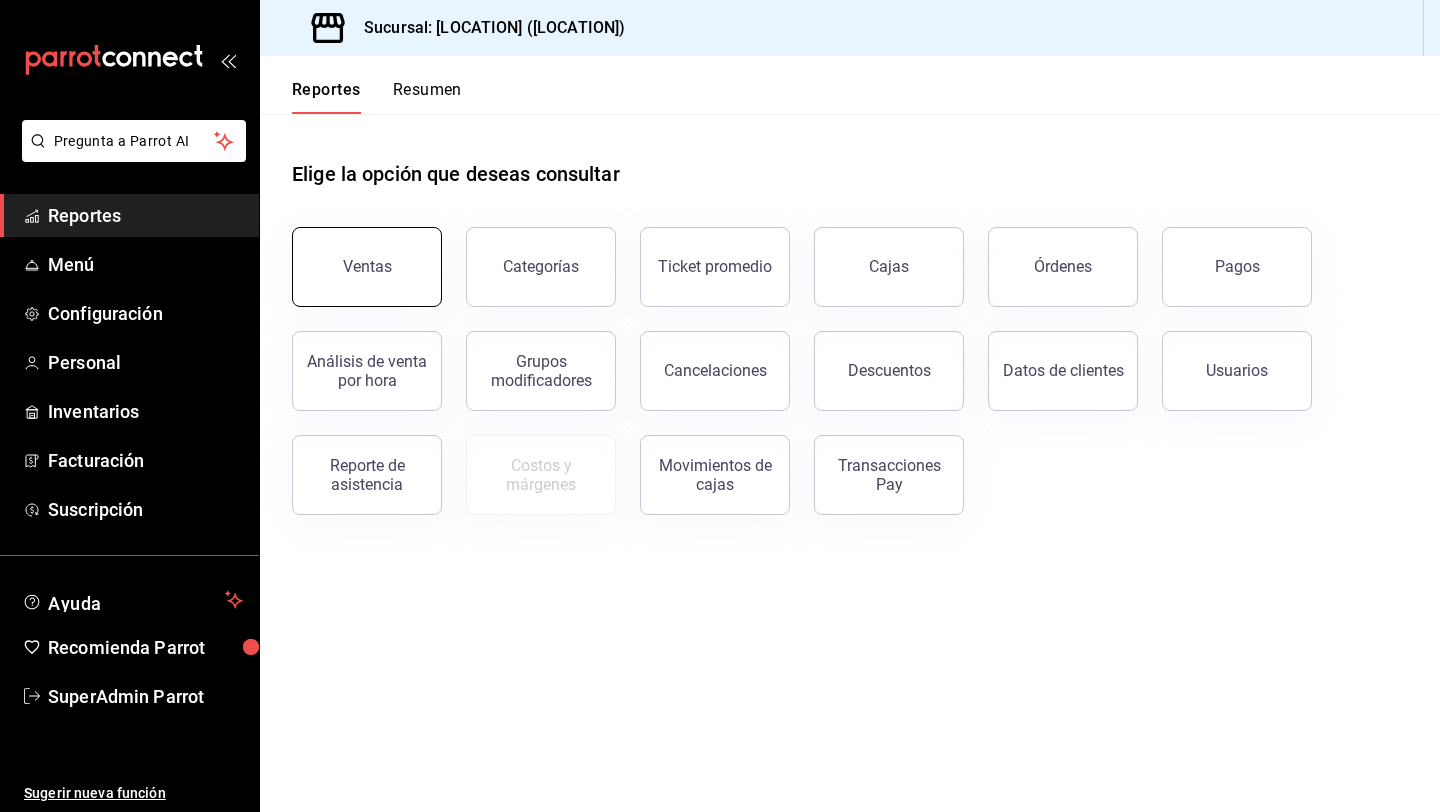 click on "Ventas" at bounding box center (367, 267) 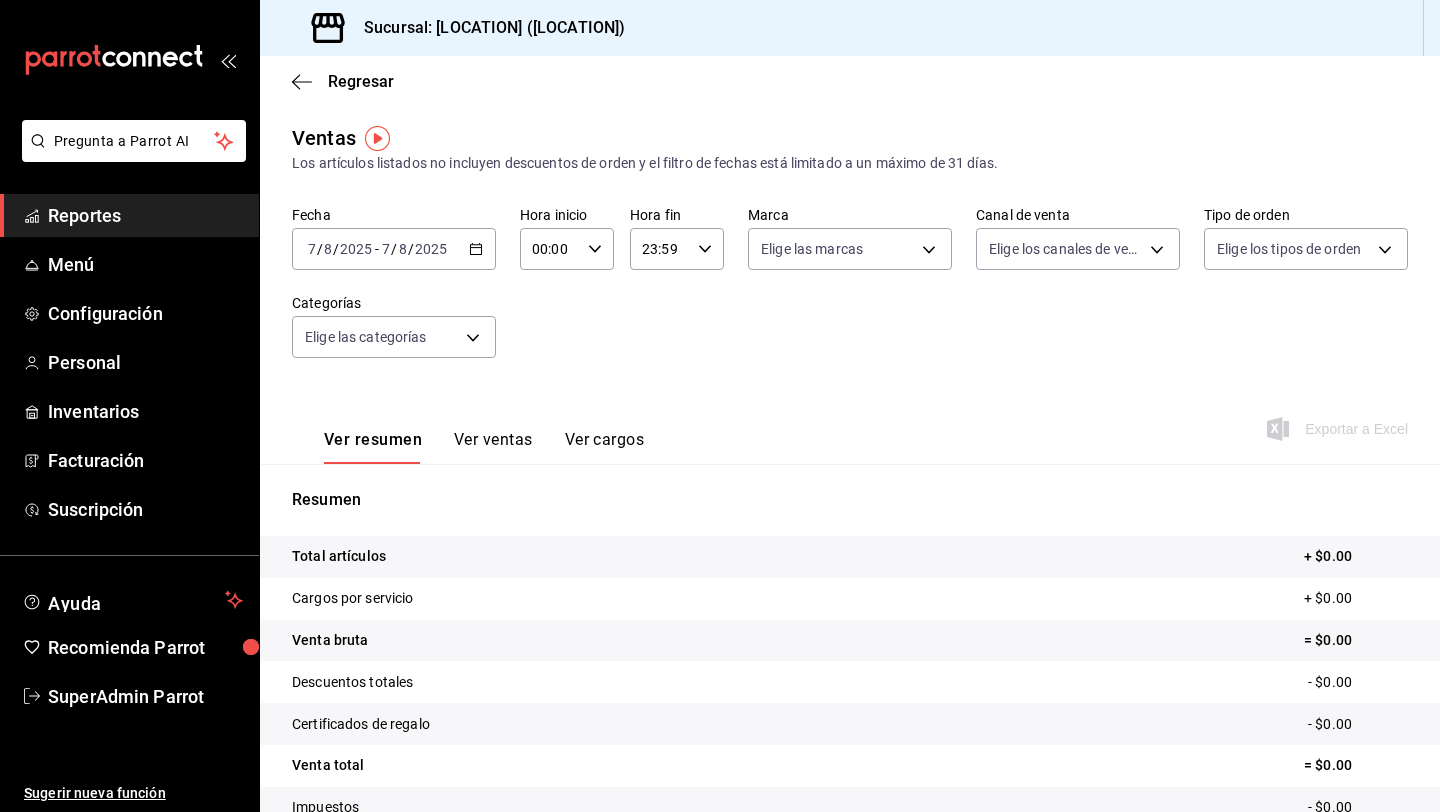 click on "2025-08-07 7 / 8 / 2025 - 2025-08-07 7 / 8 / 2025" at bounding box center (394, 249) 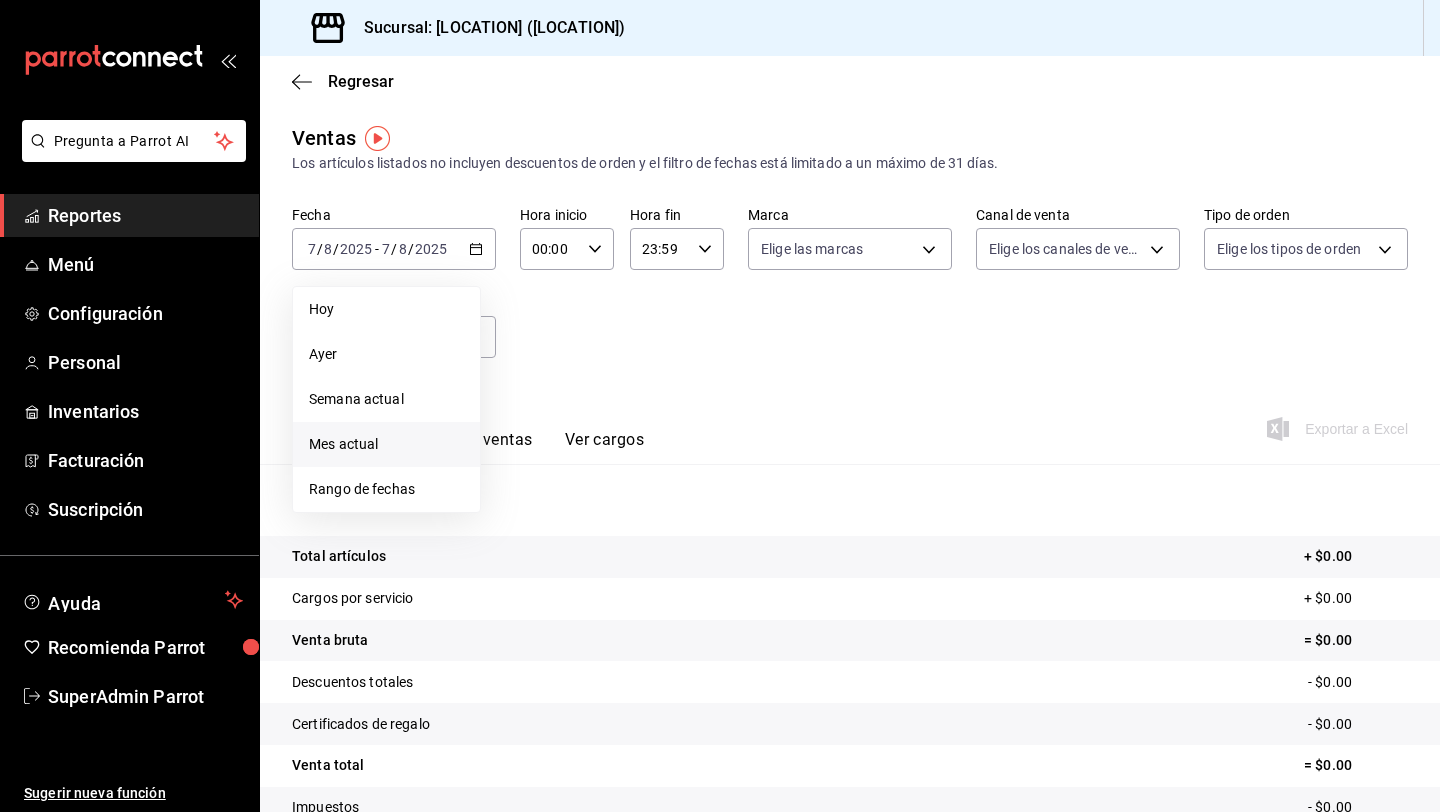 click on "Mes actual" at bounding box center [386, 444] 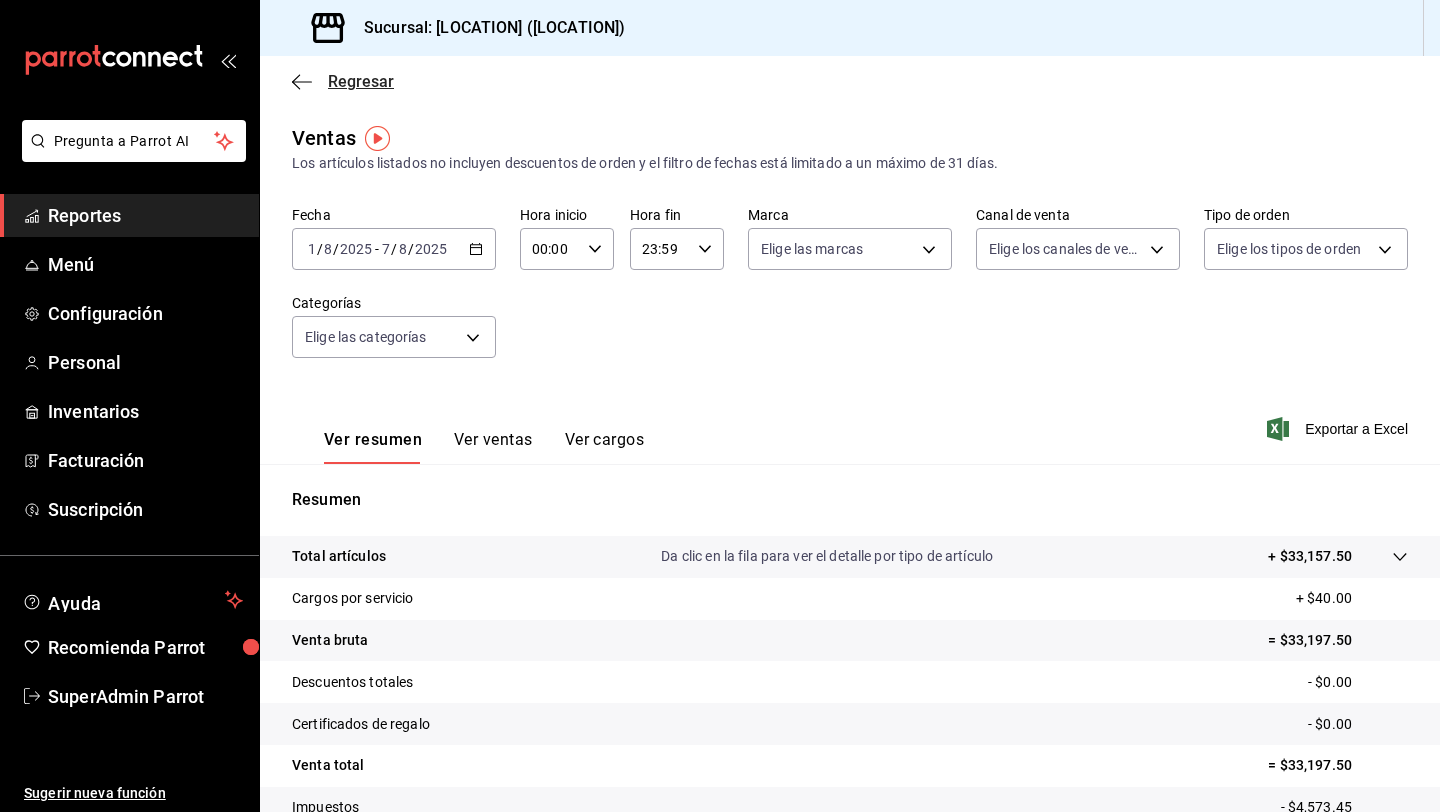 click 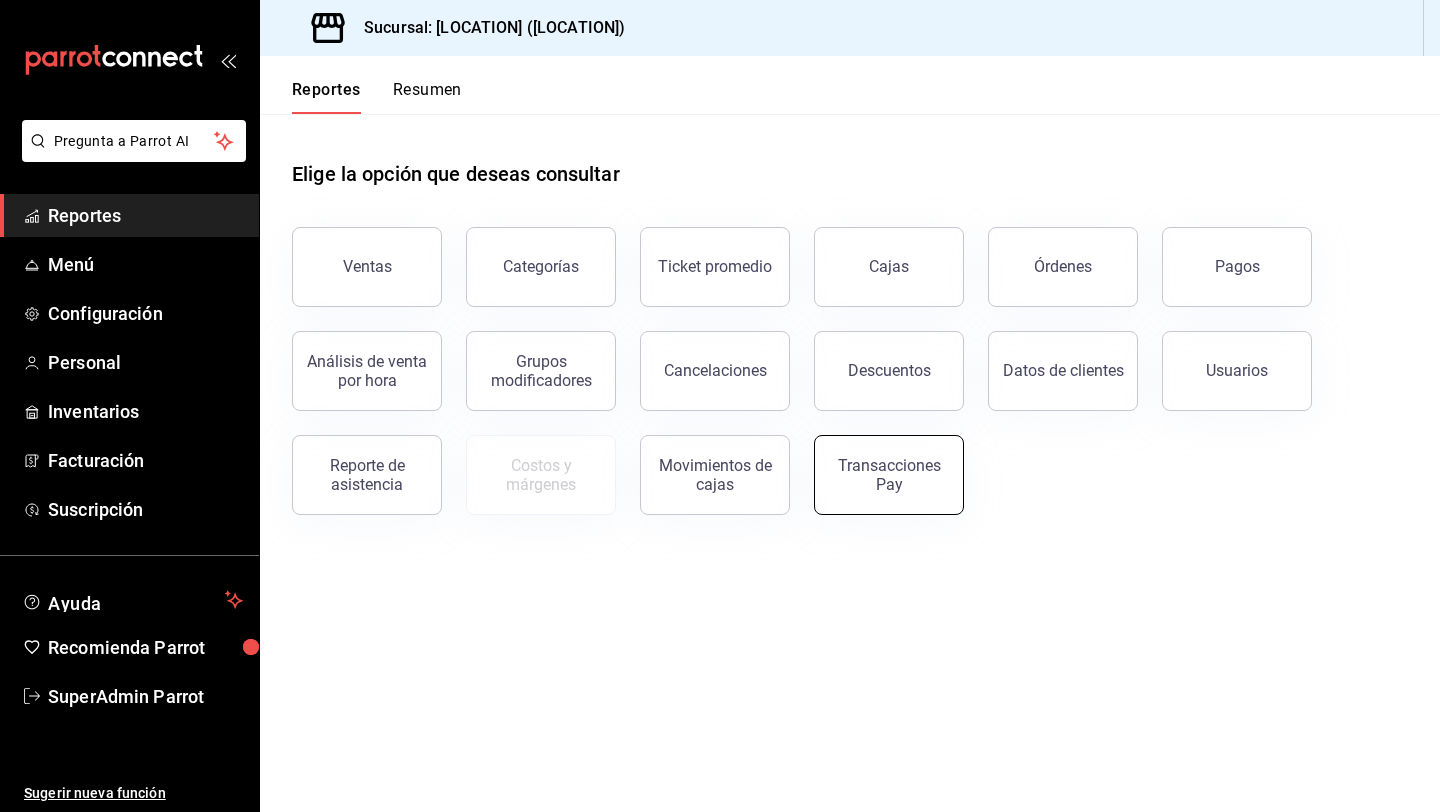 click on "Transacciones Pay" at bounding box center (889, 475) 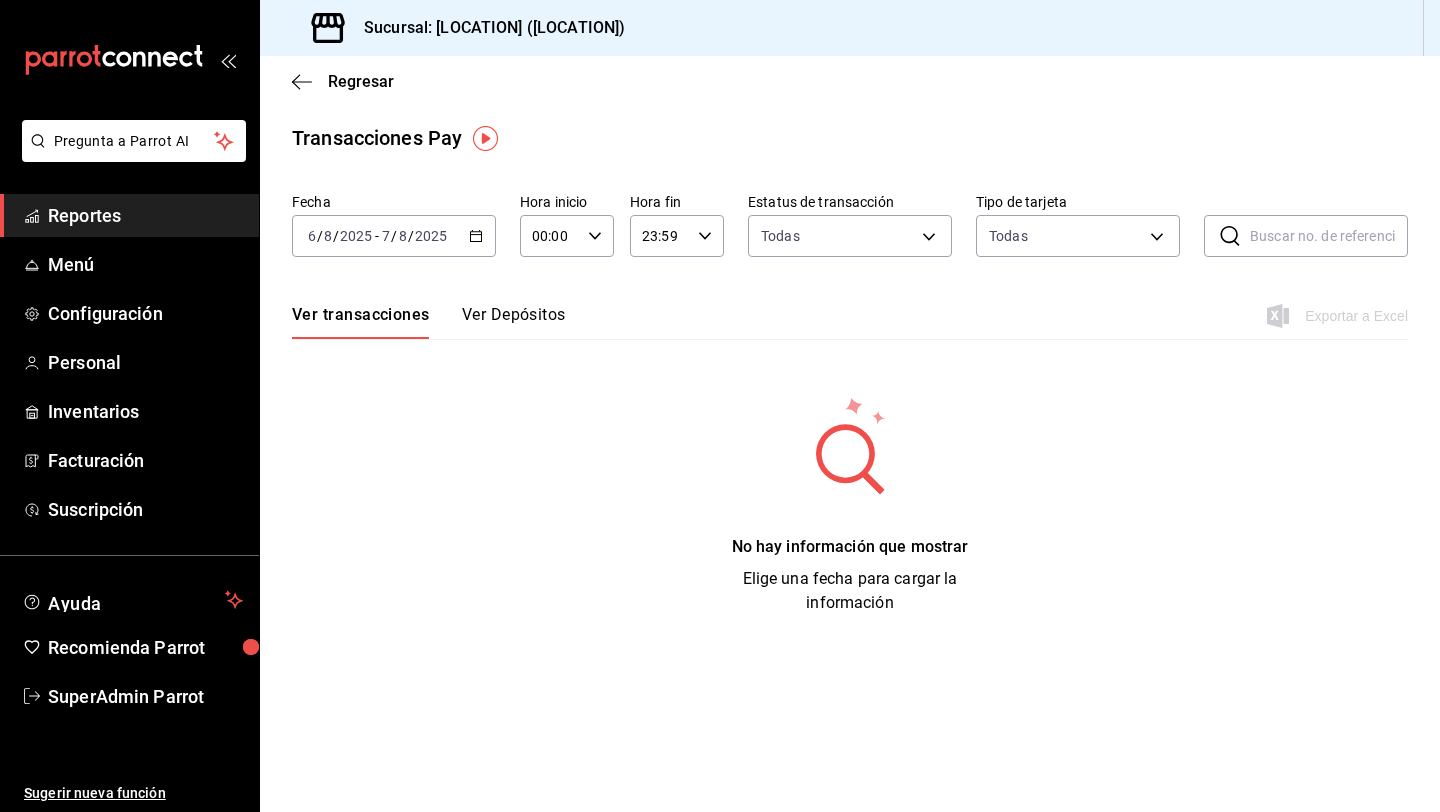 click on "2025-08-06 6 / 8 / 2025 - 2025-08-07 7 / 8 / 2025" at bounding box center (394, 236) 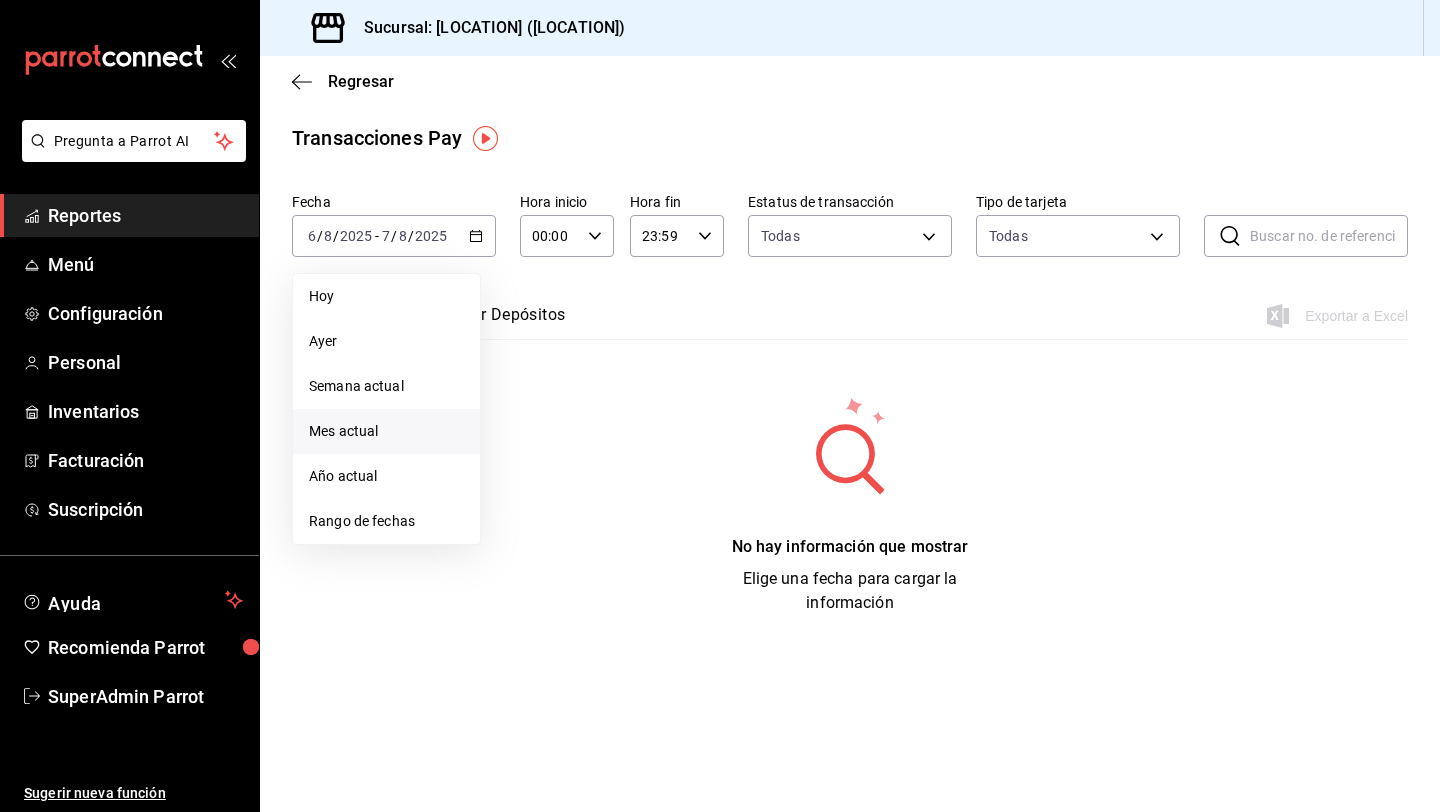 click on "Mes actual" at bounding box center (386, 431) 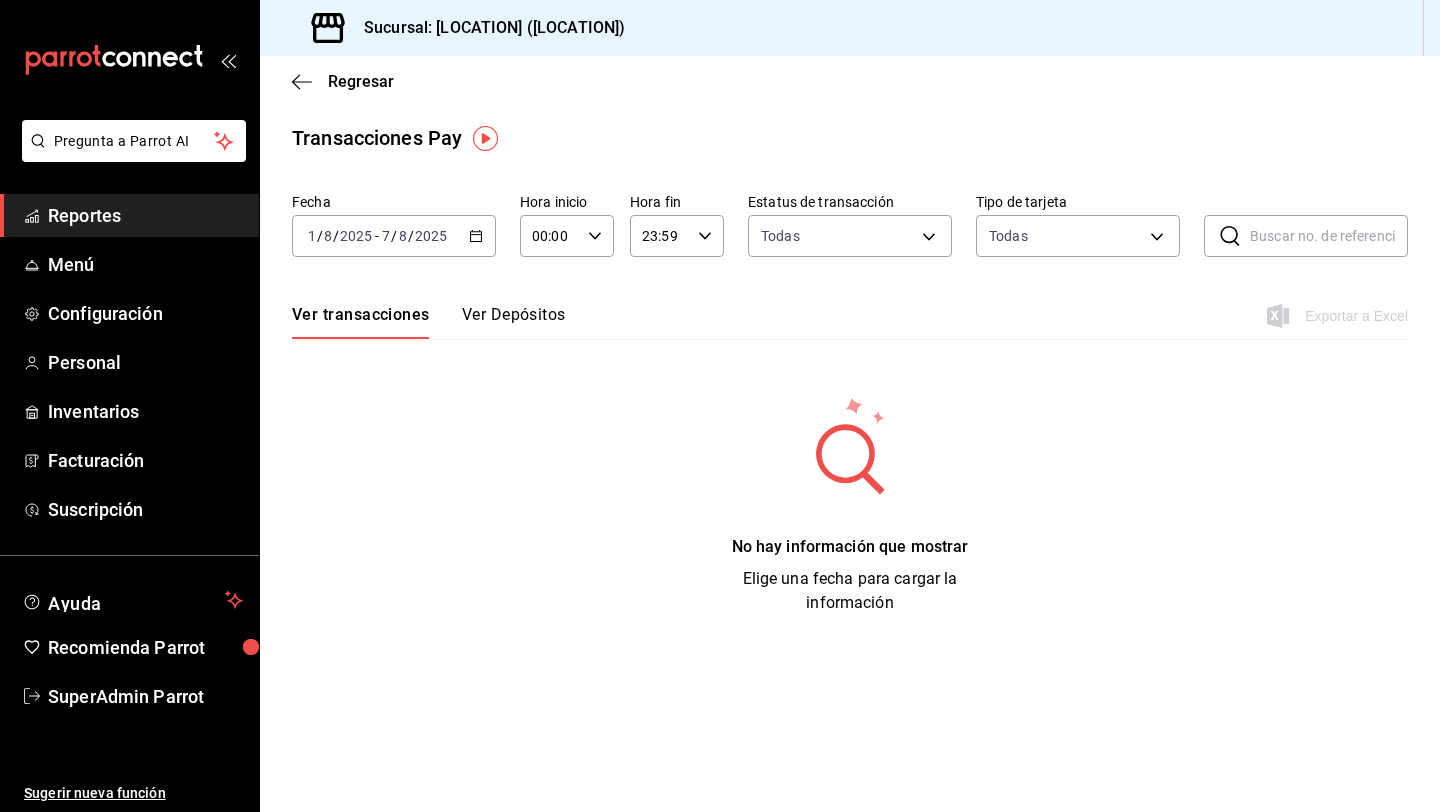 click 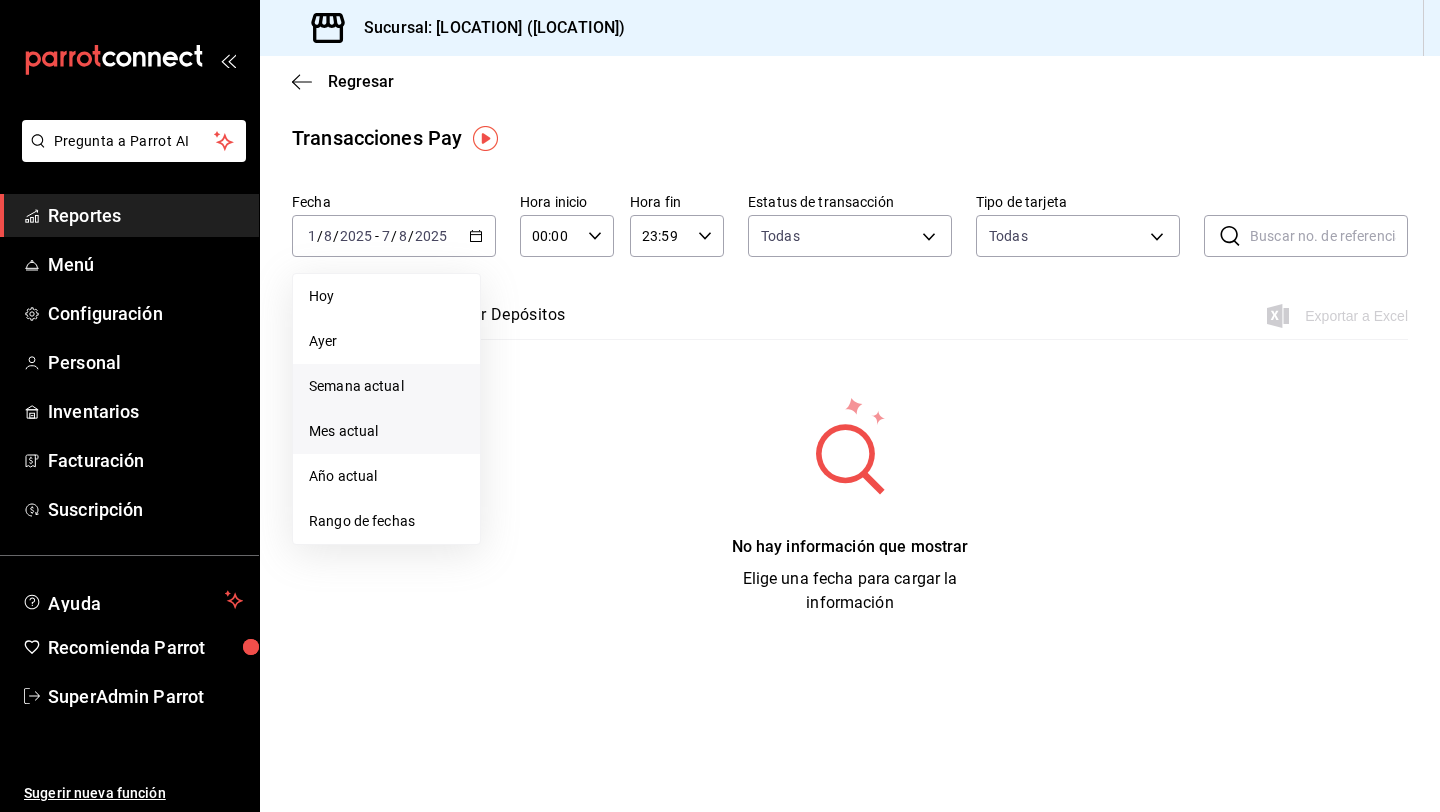 click on "Semana actual" at bounding box center (386, 386) 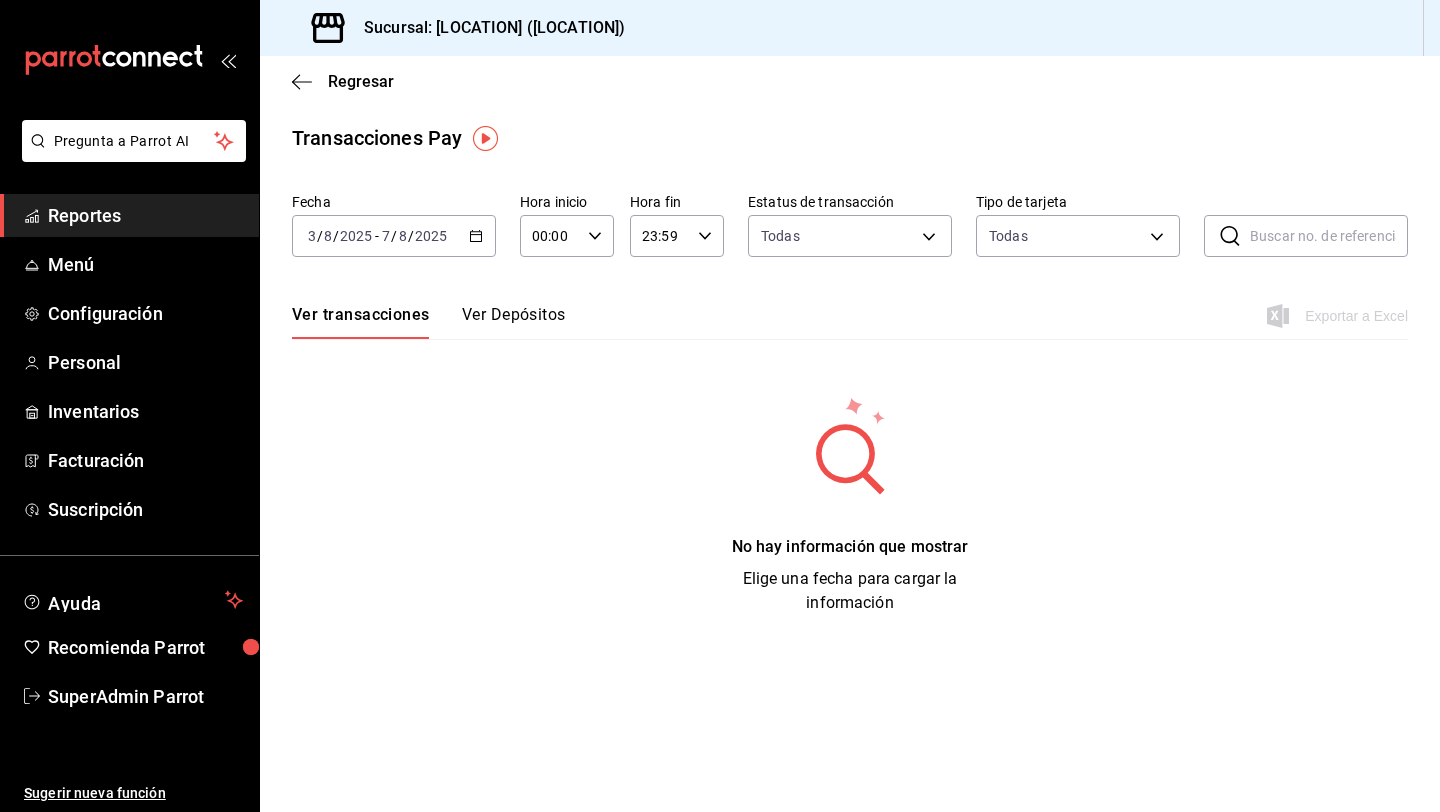 click on "2025-08-03 3 / 8 / 2025 - 2025-08-07 7 / 8 / 2025" at bounding box center (394, 236) 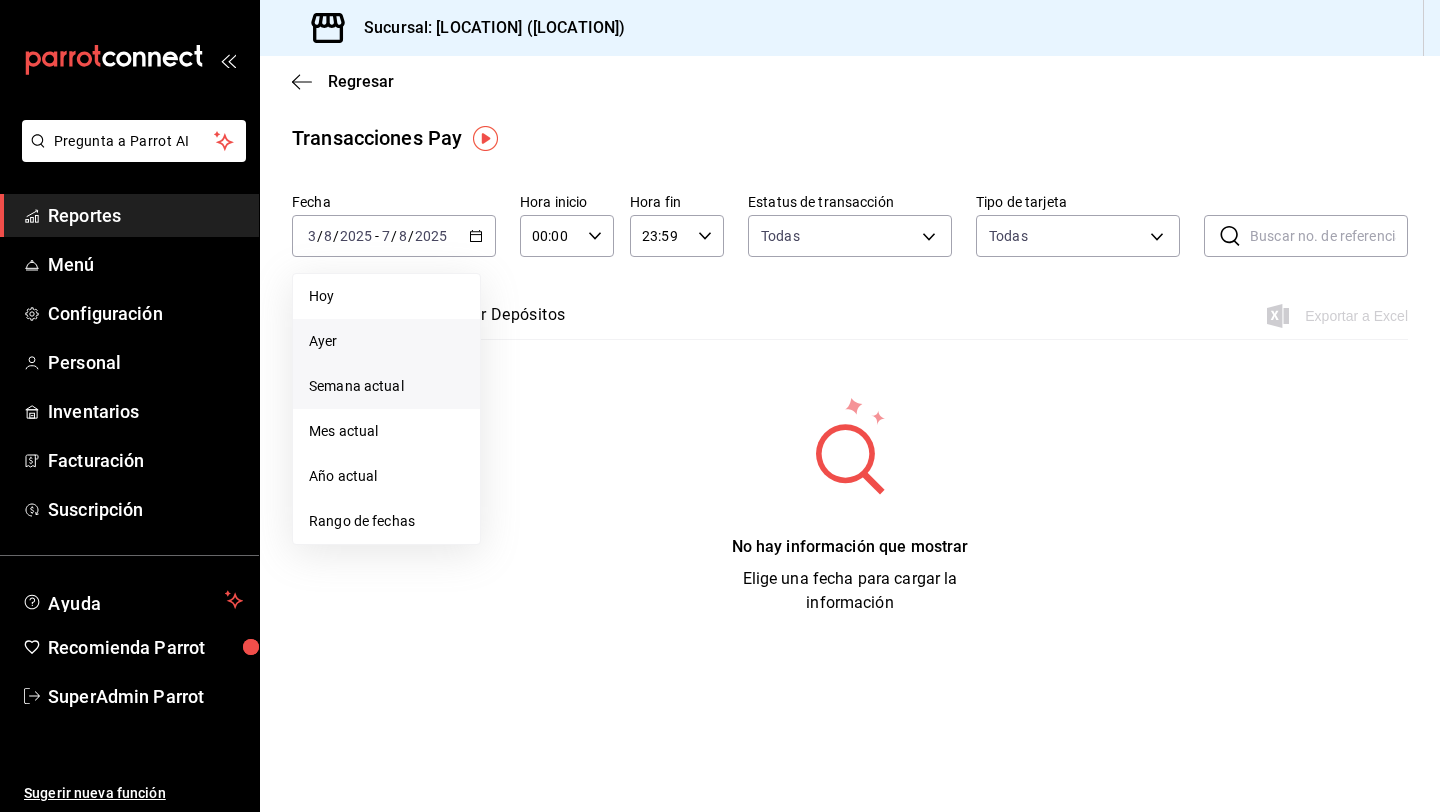 click on "Ayer" at bounding box center (386, 341) 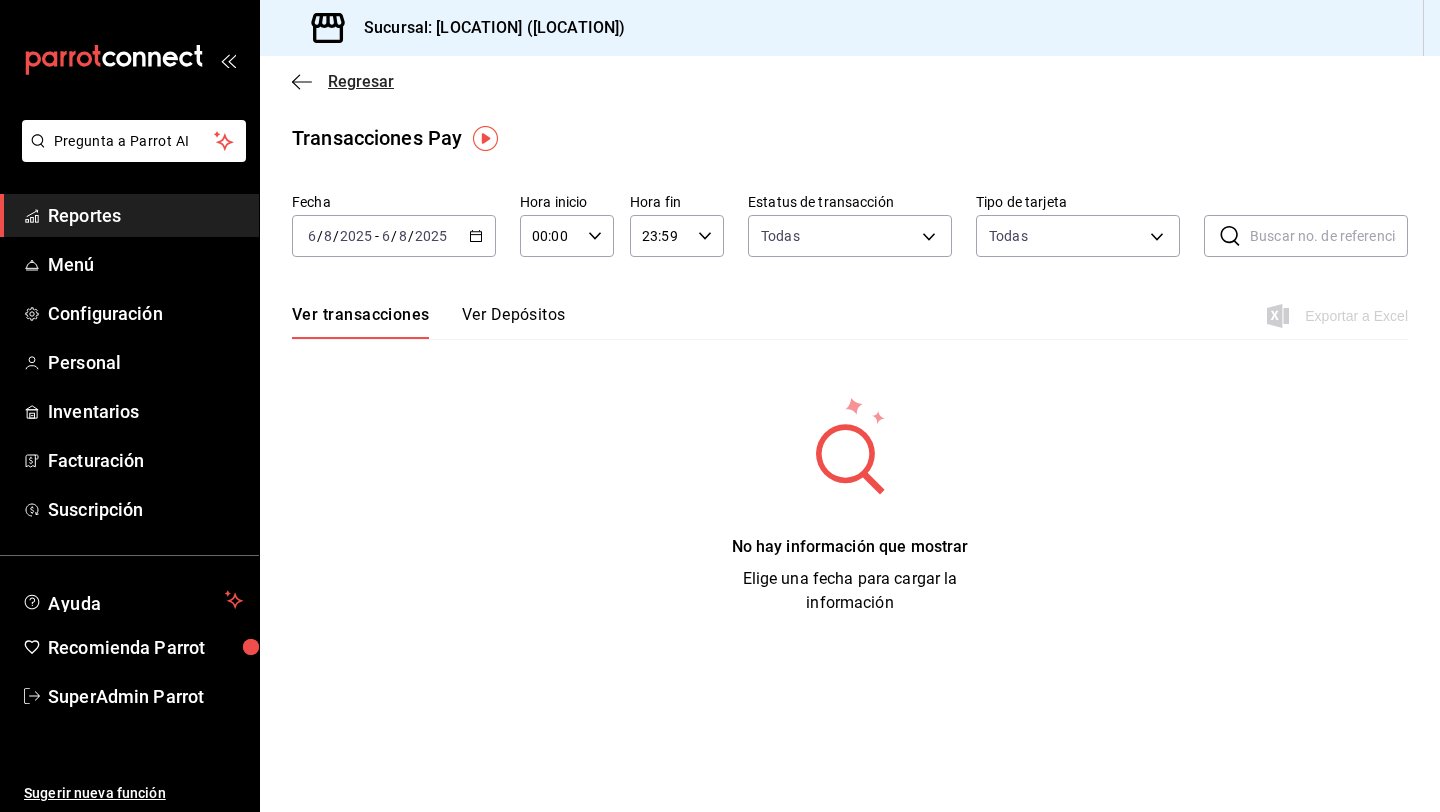 click 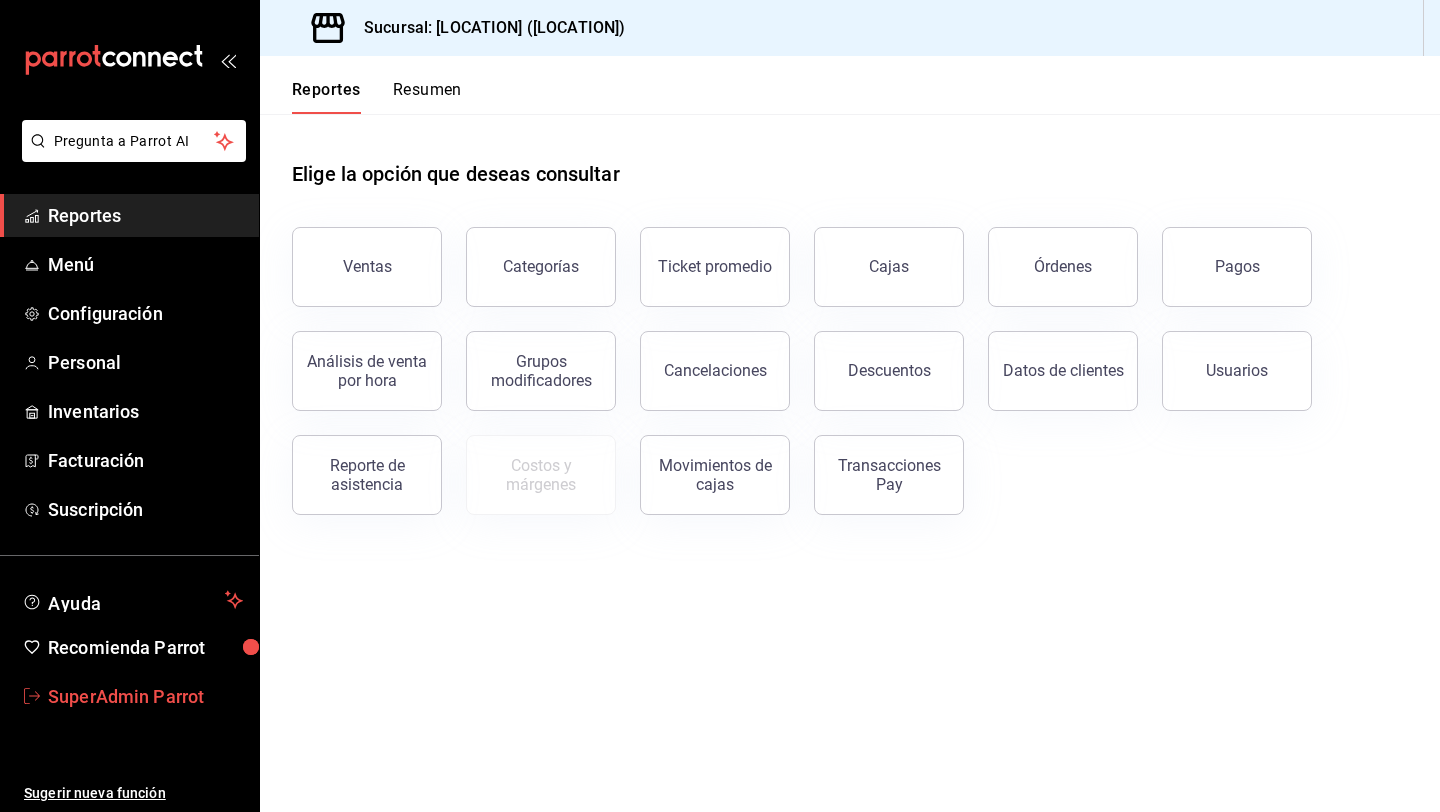 click on "SuperAdmin Parrot" at bounding box center (145, 696) 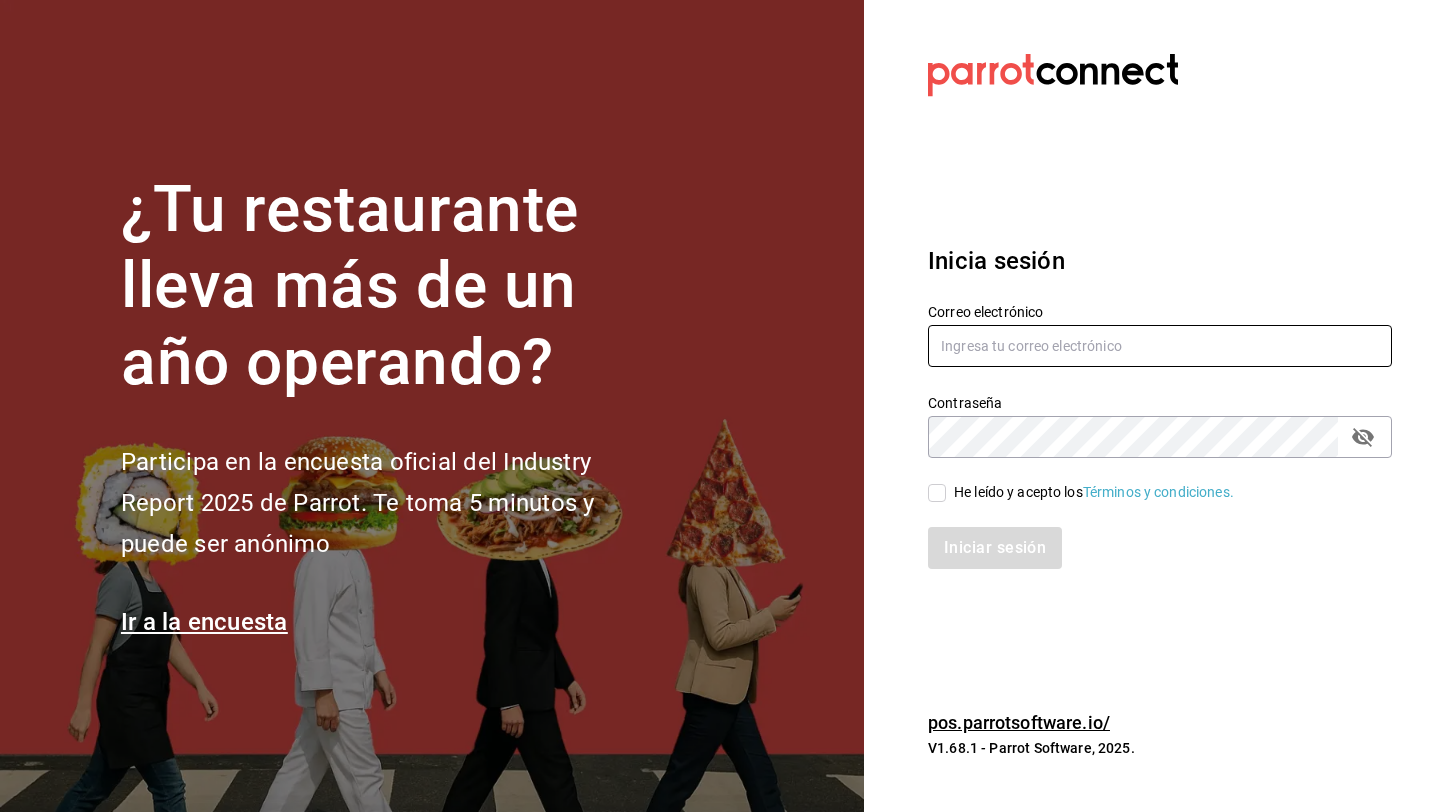 click at bounding box center (1160, 346) 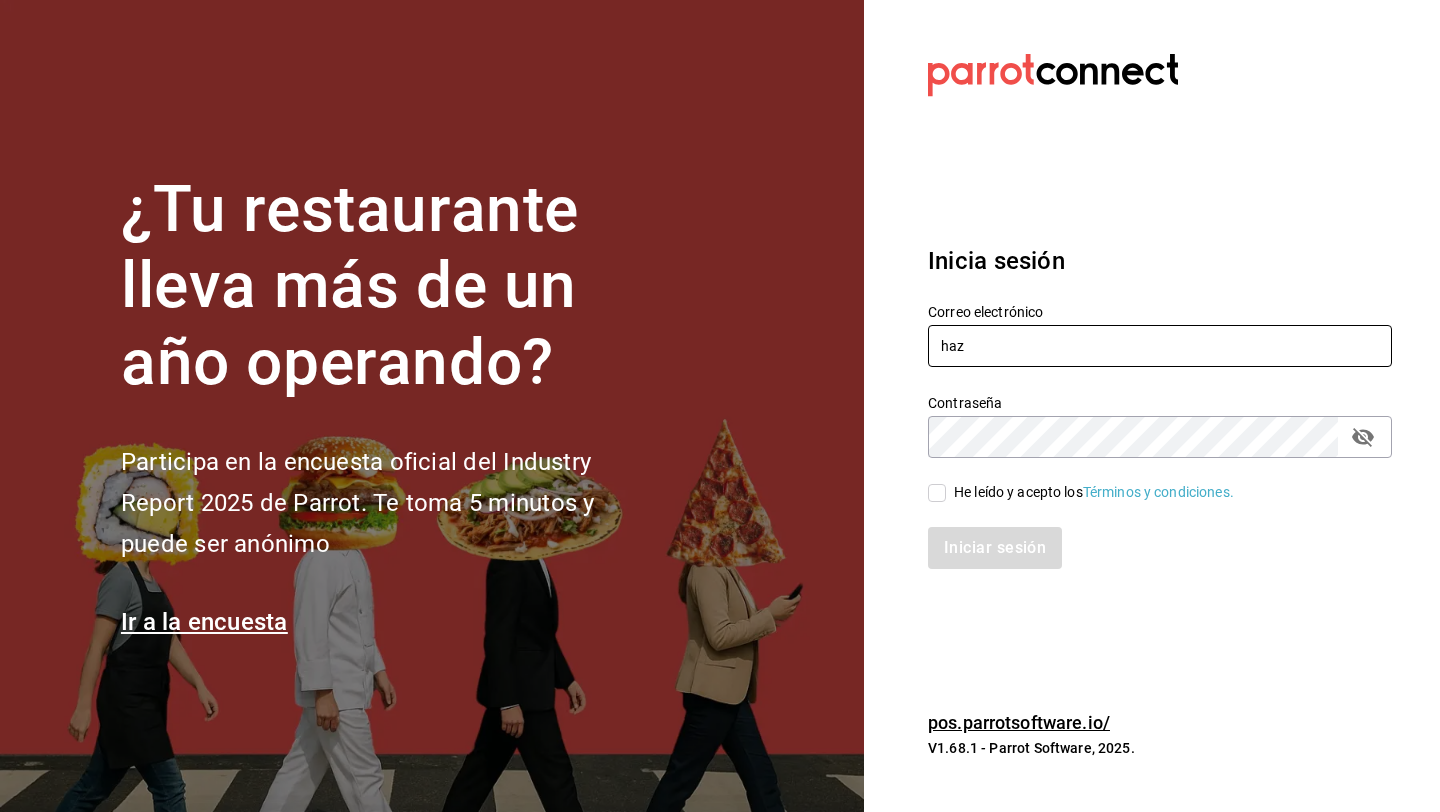 type on "haztujugo@cetys.com" 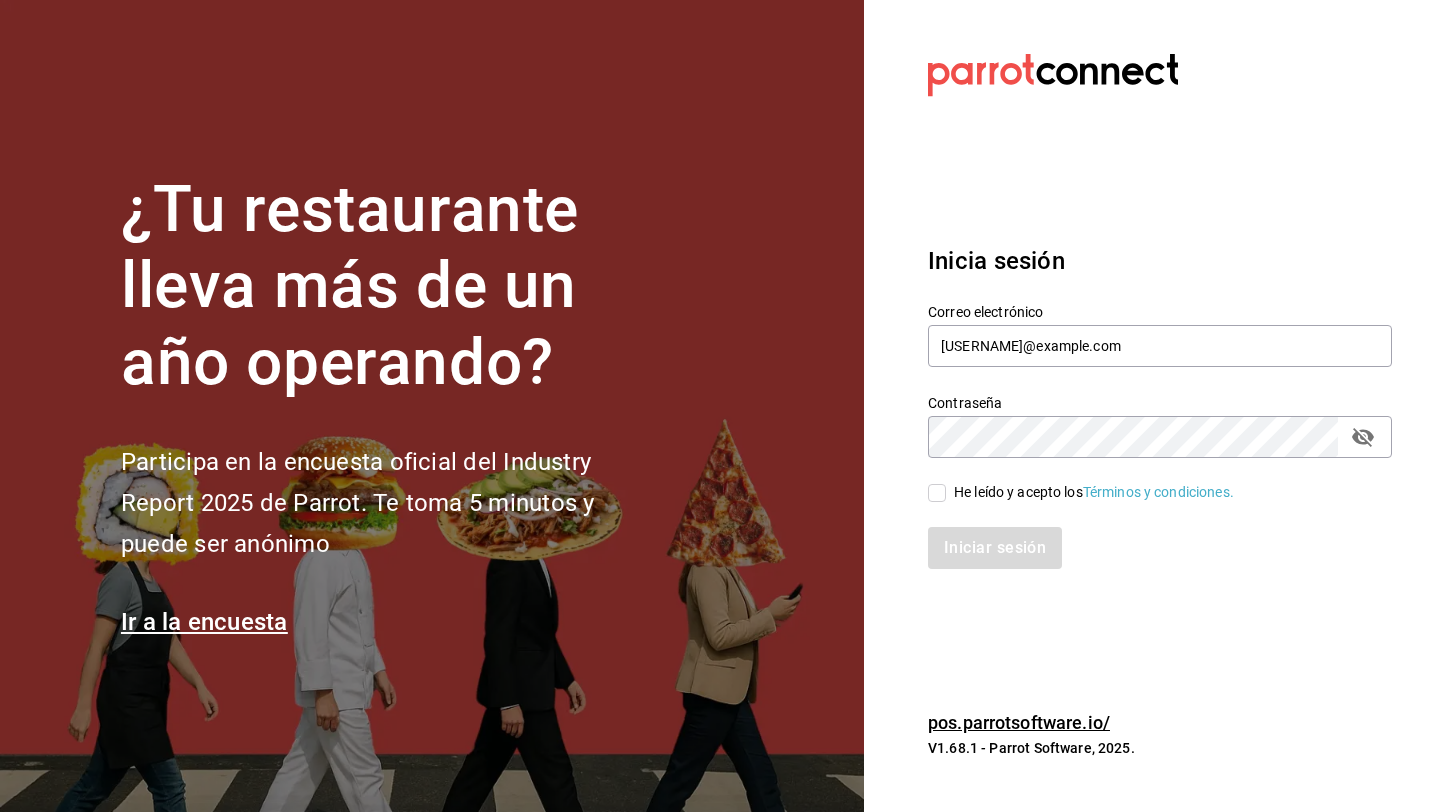 click on "He leído y acepto los  Términos y condiciones." at bounding box center [1094, 492] 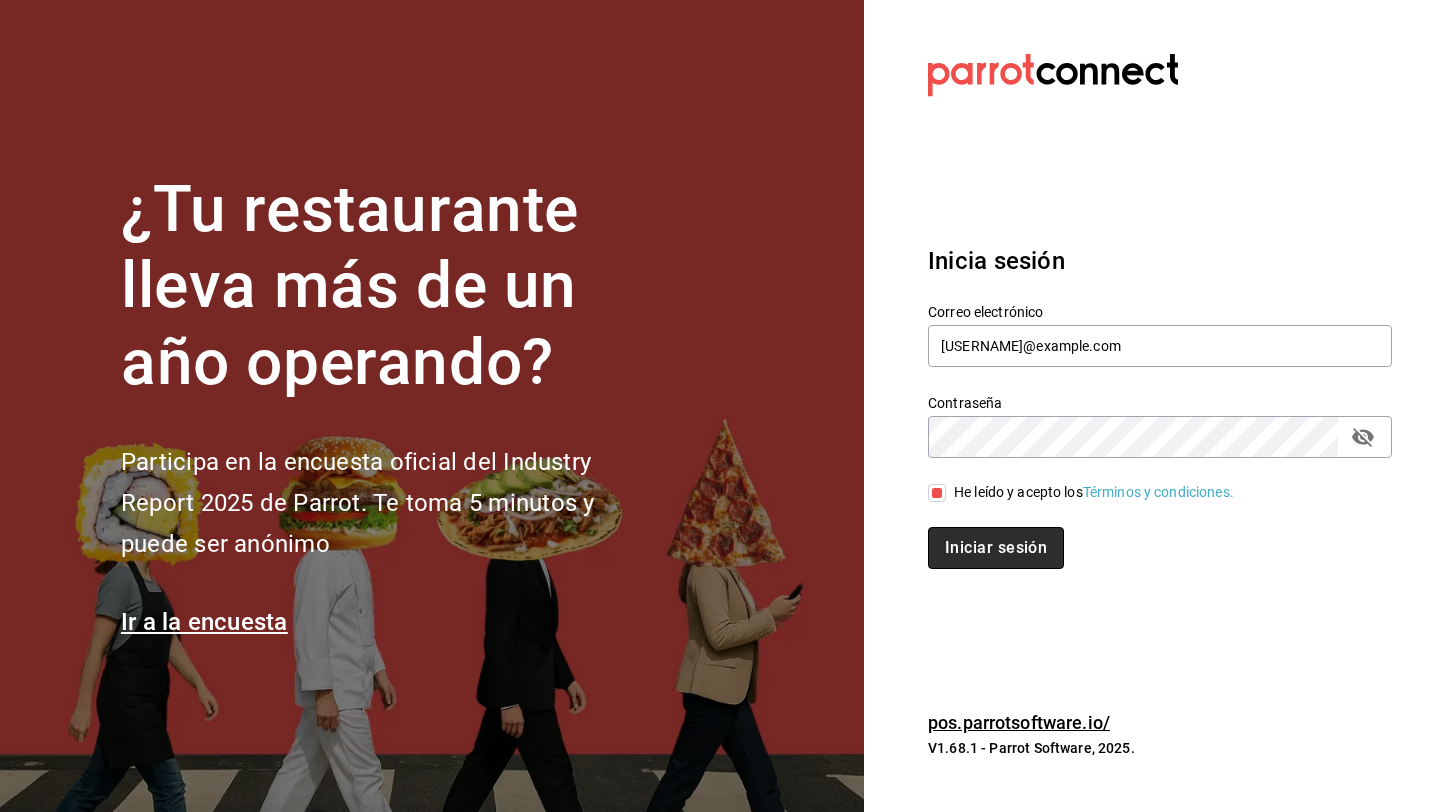 click on "Iniciar sesión" at bounding box center [996, 548] 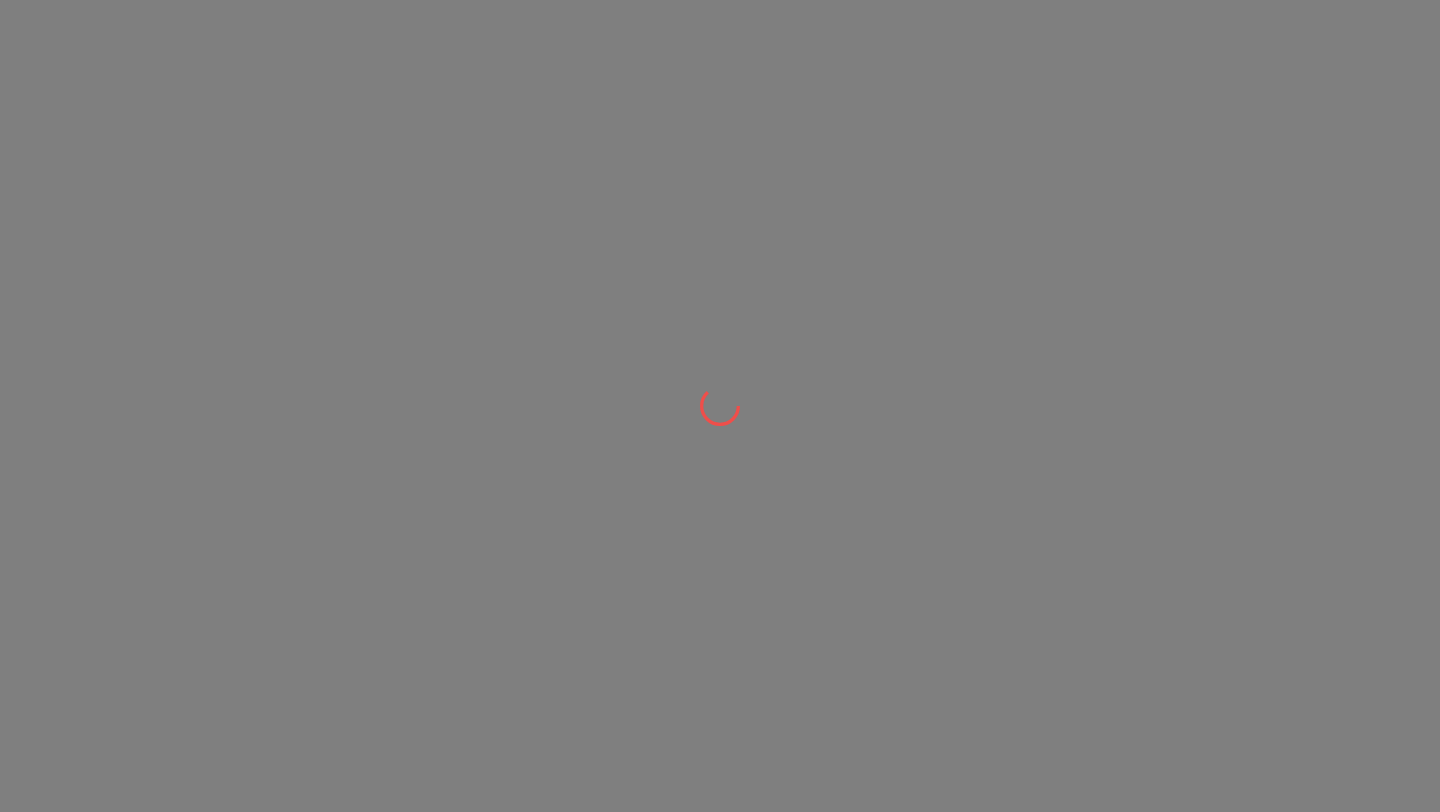 scroll, scrollTop: 0, scrollLeft: 0, axis: both 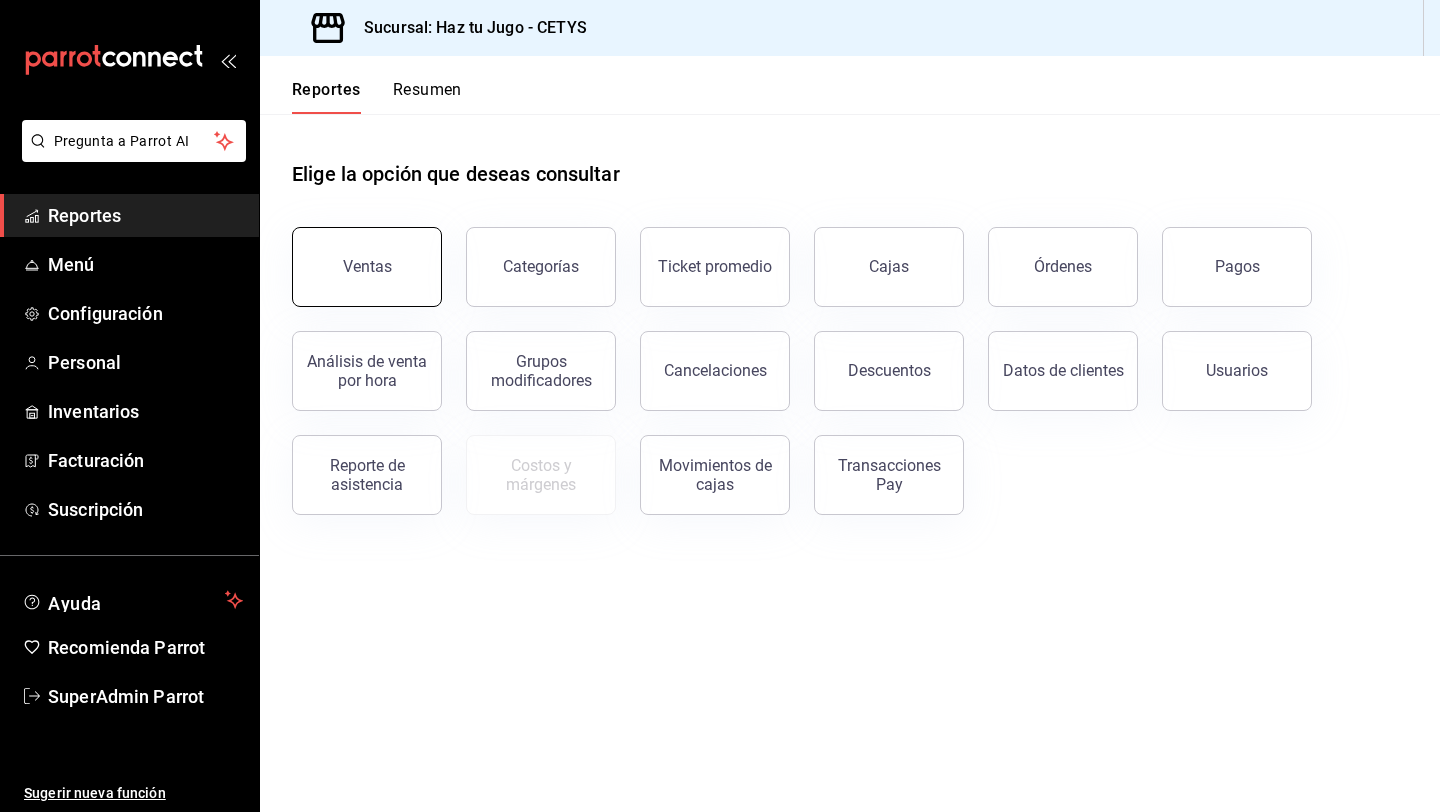 click on "Ventas" at bounding box center [367, 267] 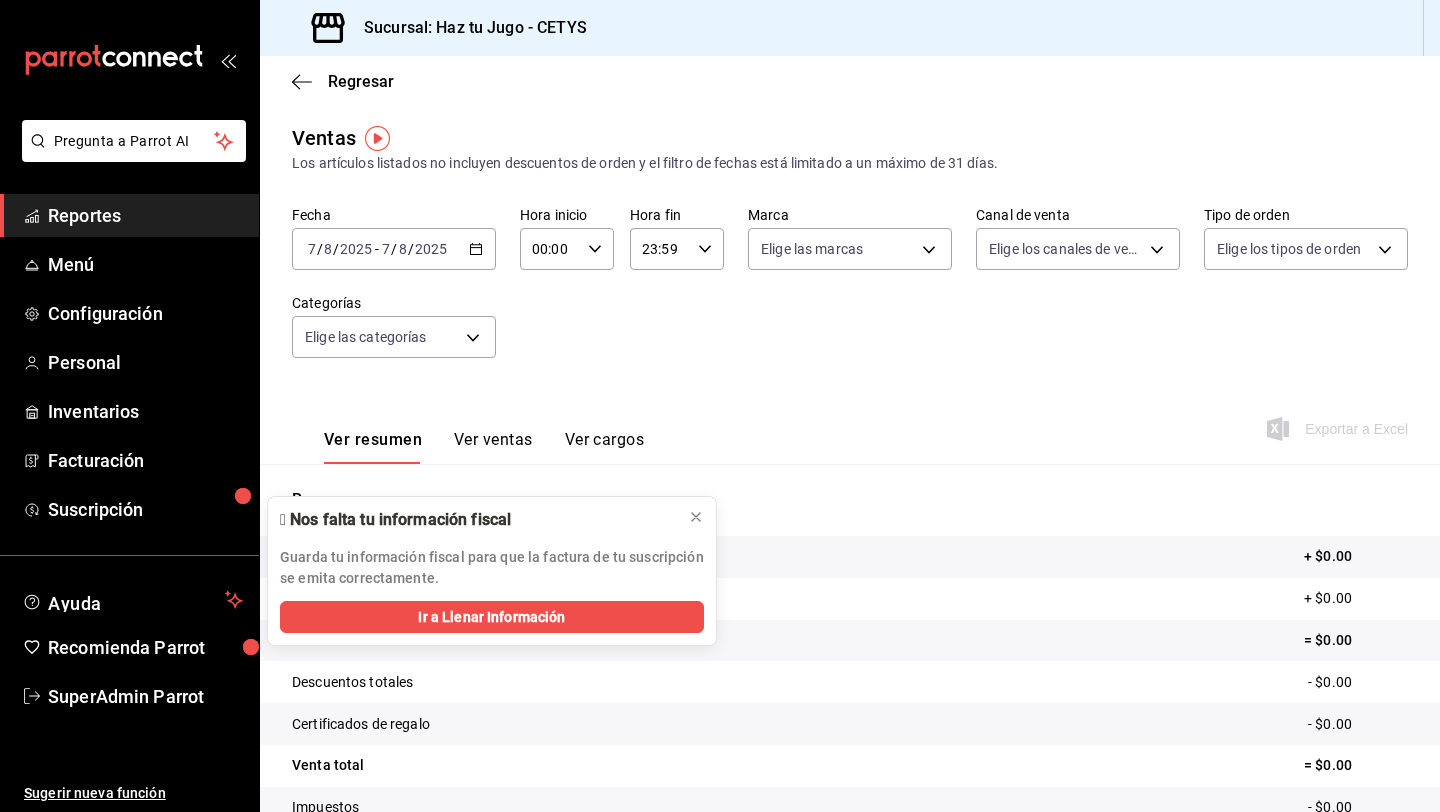 click on "2025-08-07 7 / 8 / 2025 - 2025-08-07 7 / 8 / 2025" at bounding box center [394, 249] 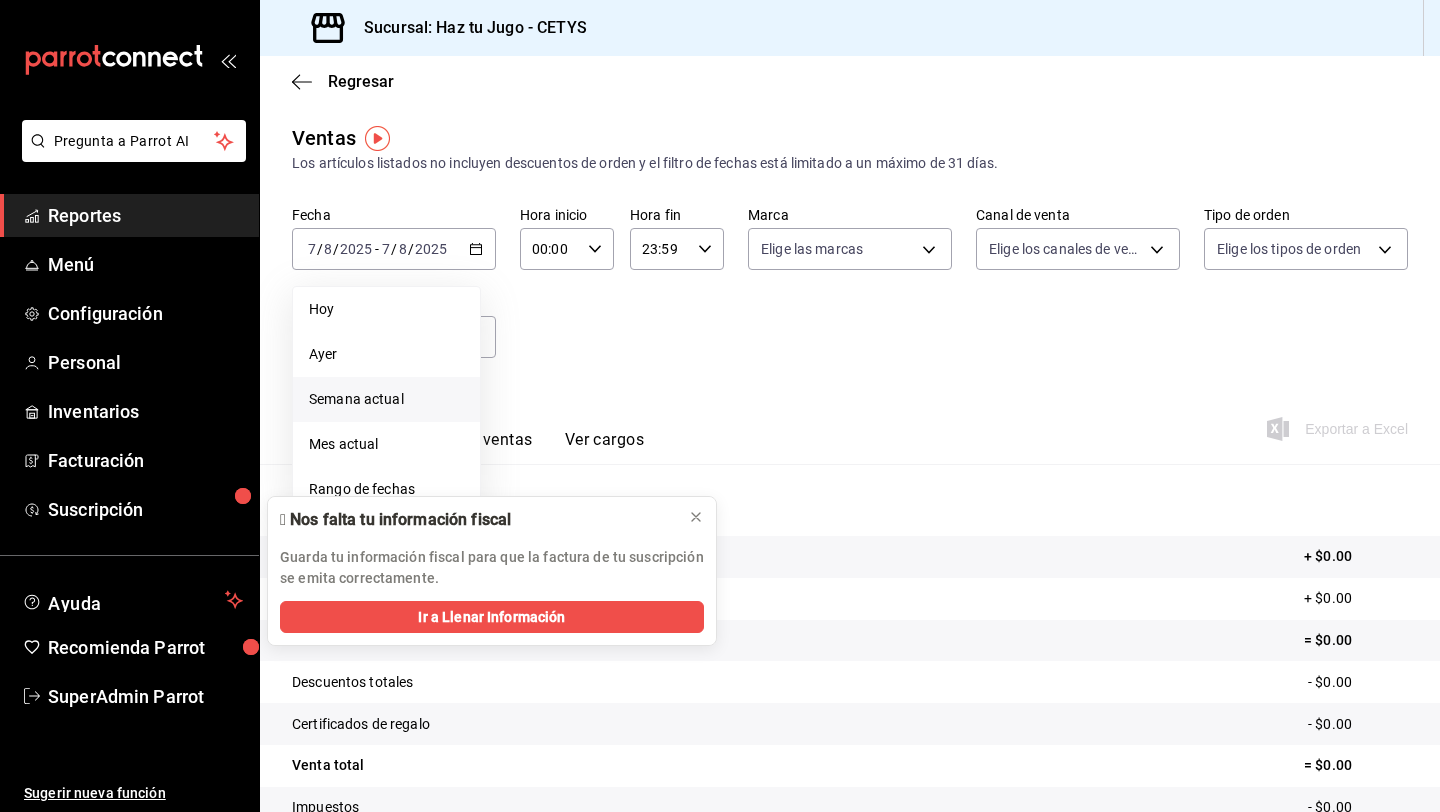 click on "Semana actual" at bounding box center [386, 399] 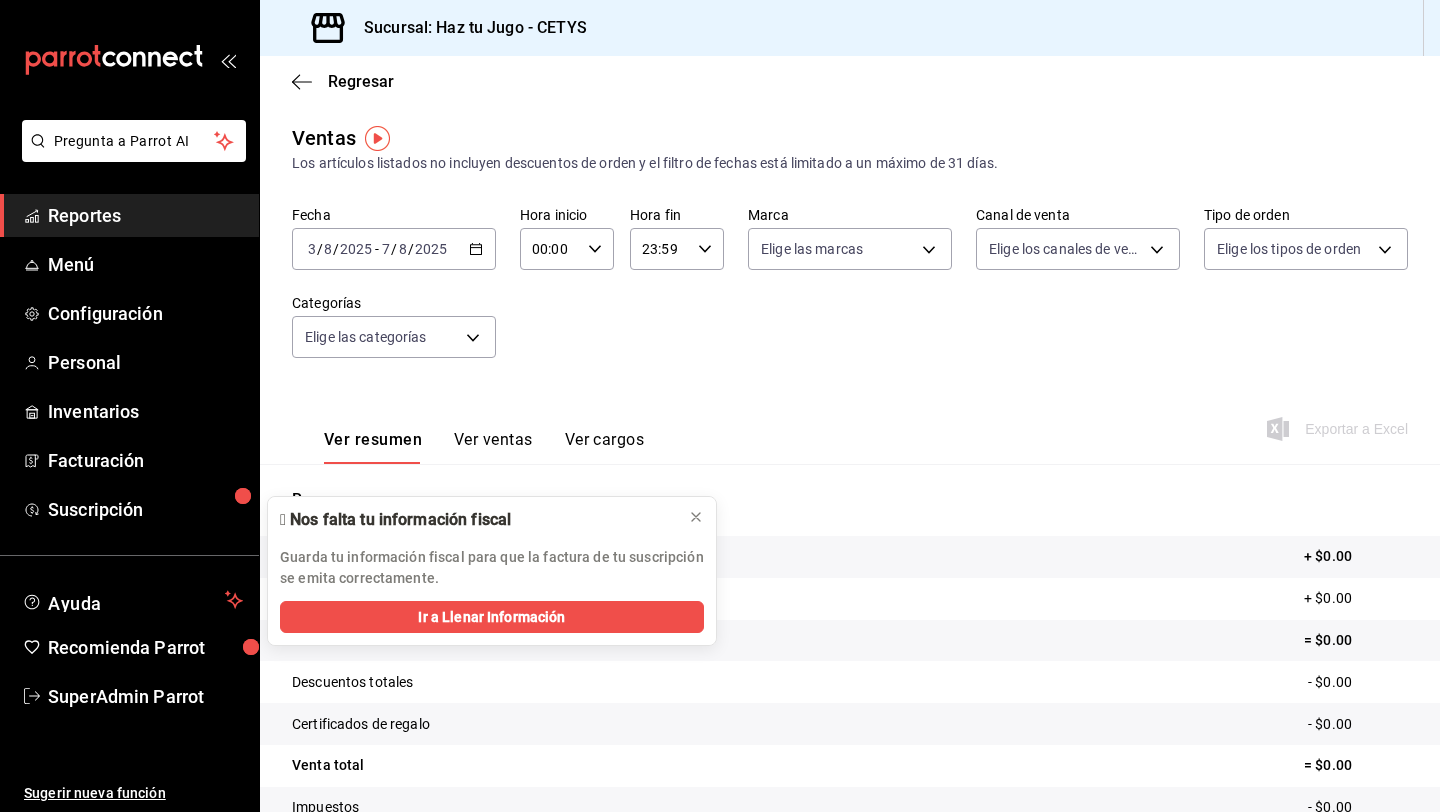 click 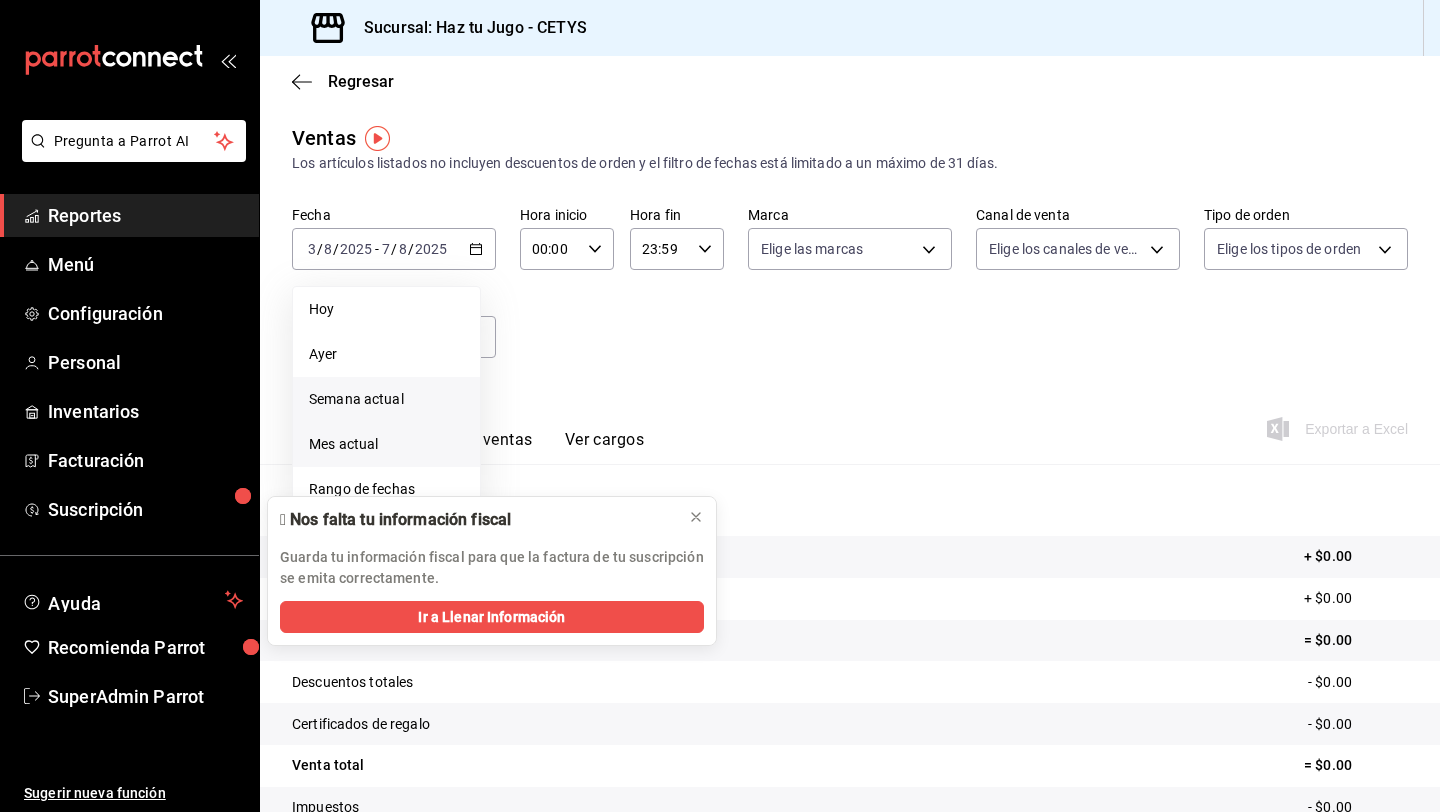 click on "Mes actual" at bounding box center (386, 444) 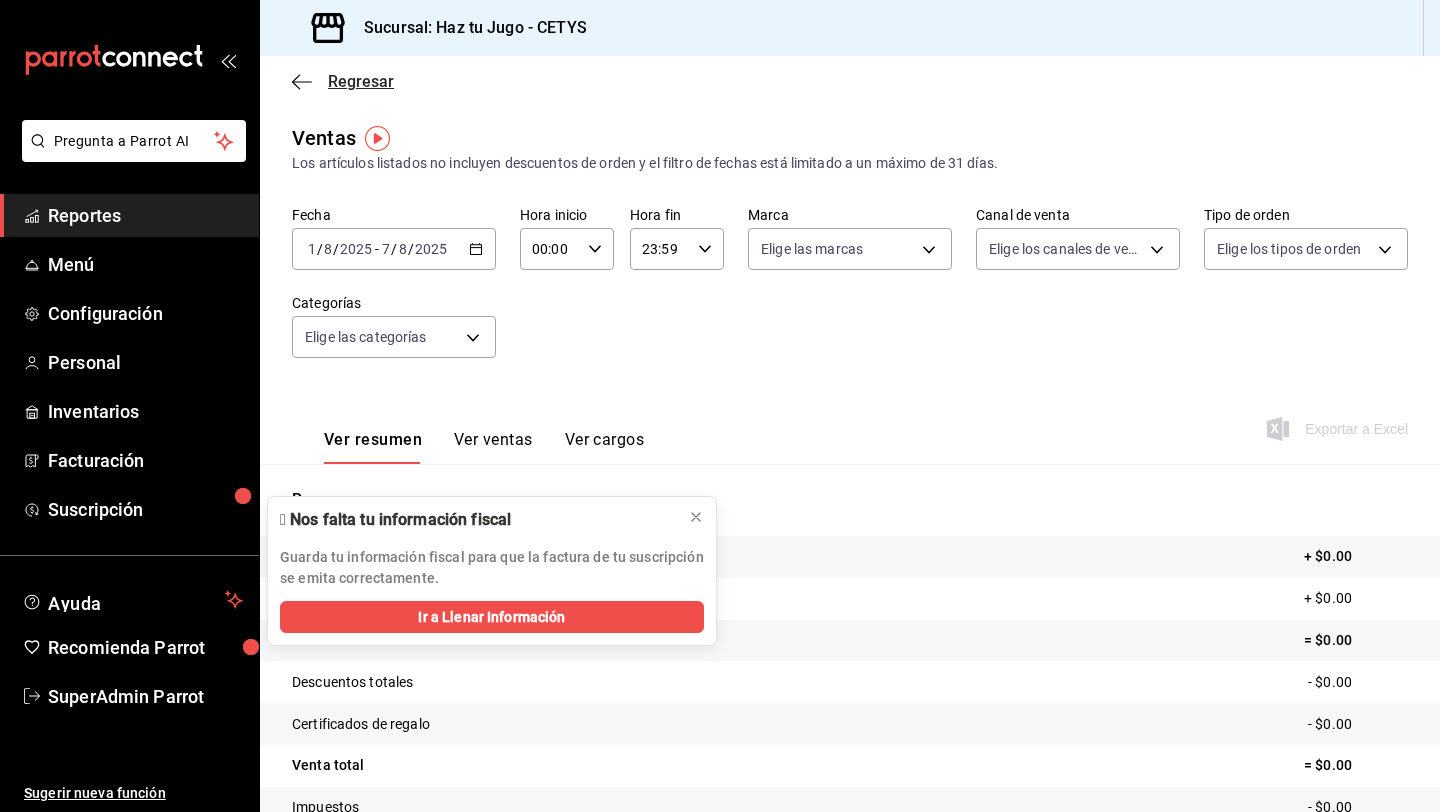 click 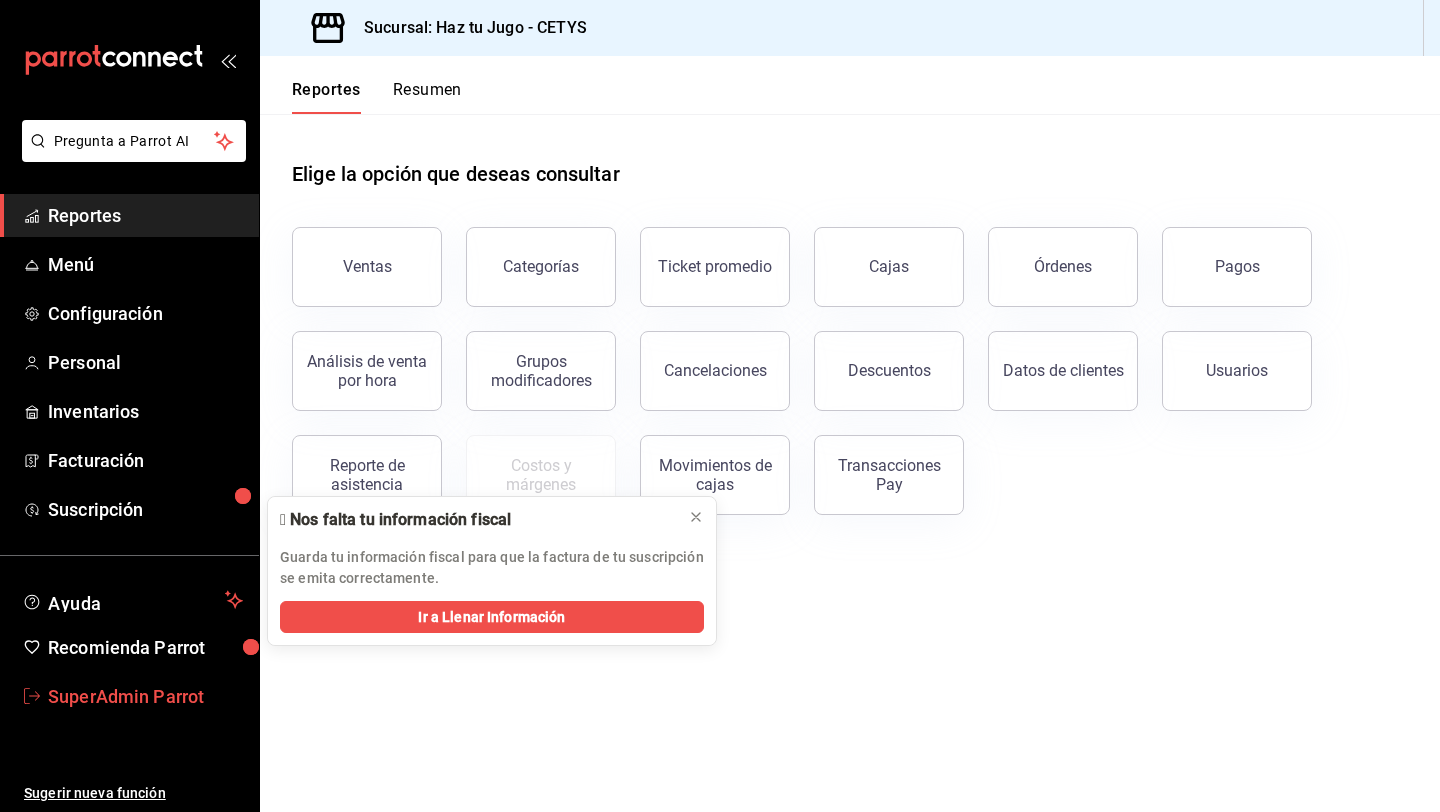 click on "SuperAdmin Parrot" at bounding box center [145, 696] 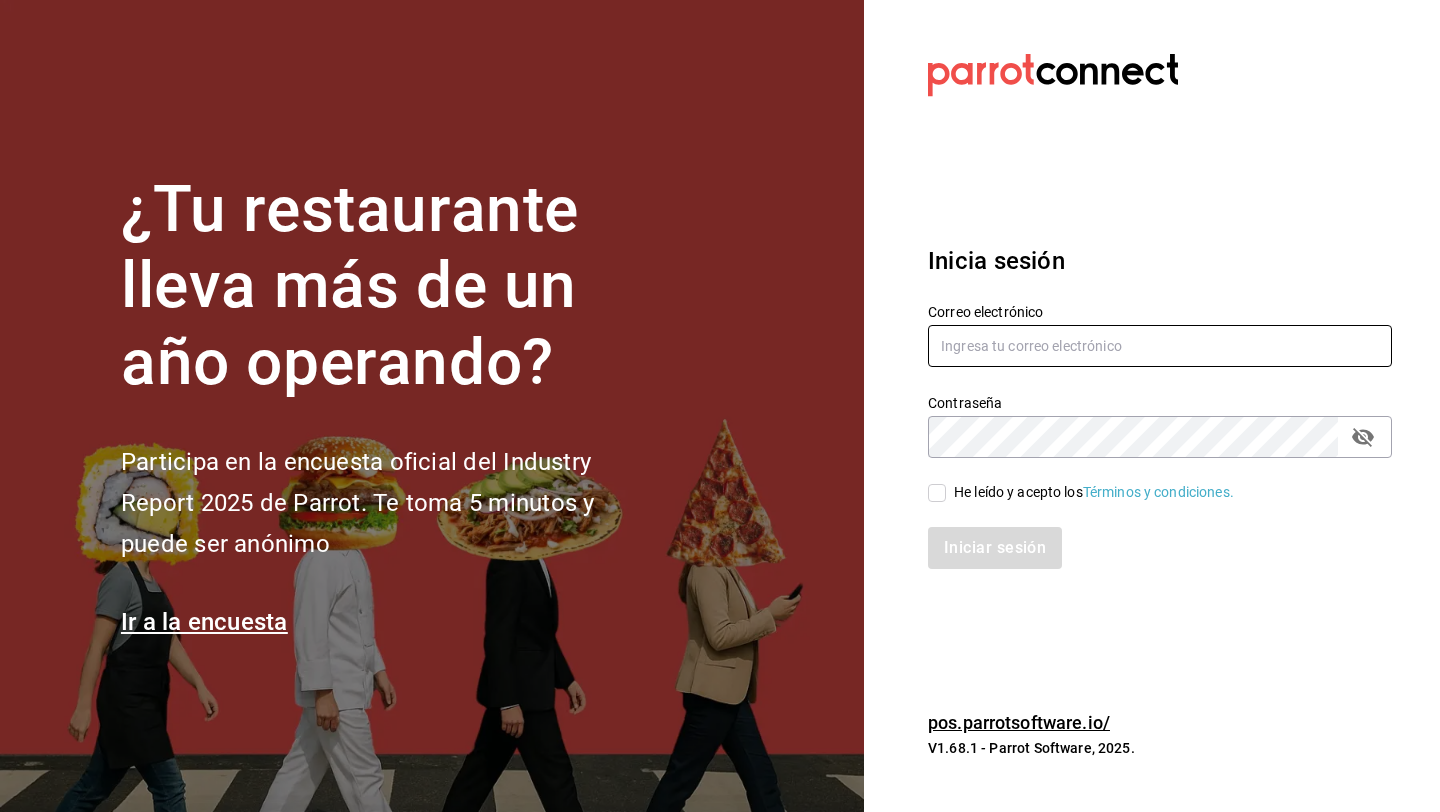 click at bounding box center (1160, 346) 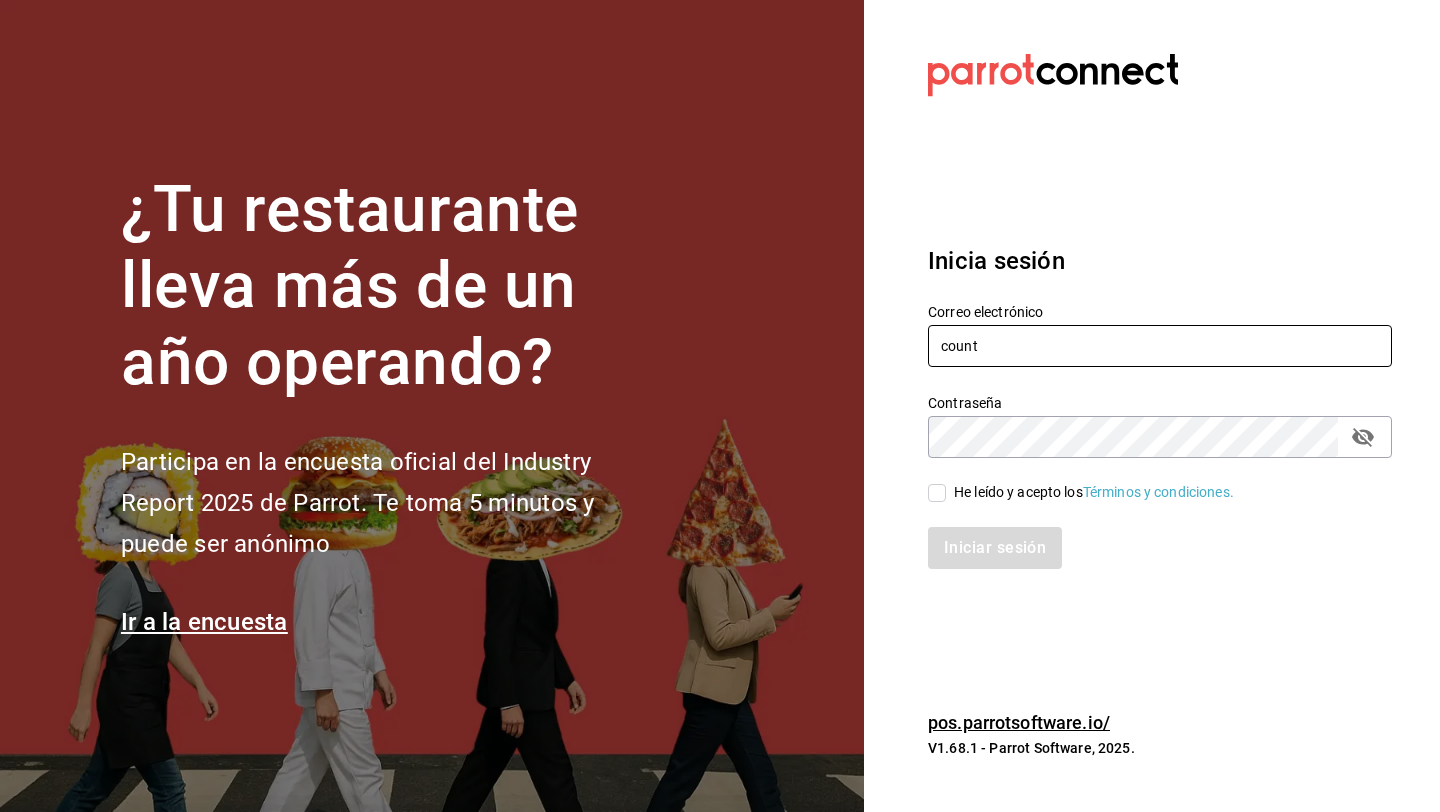 type on "counter@lomas.com" 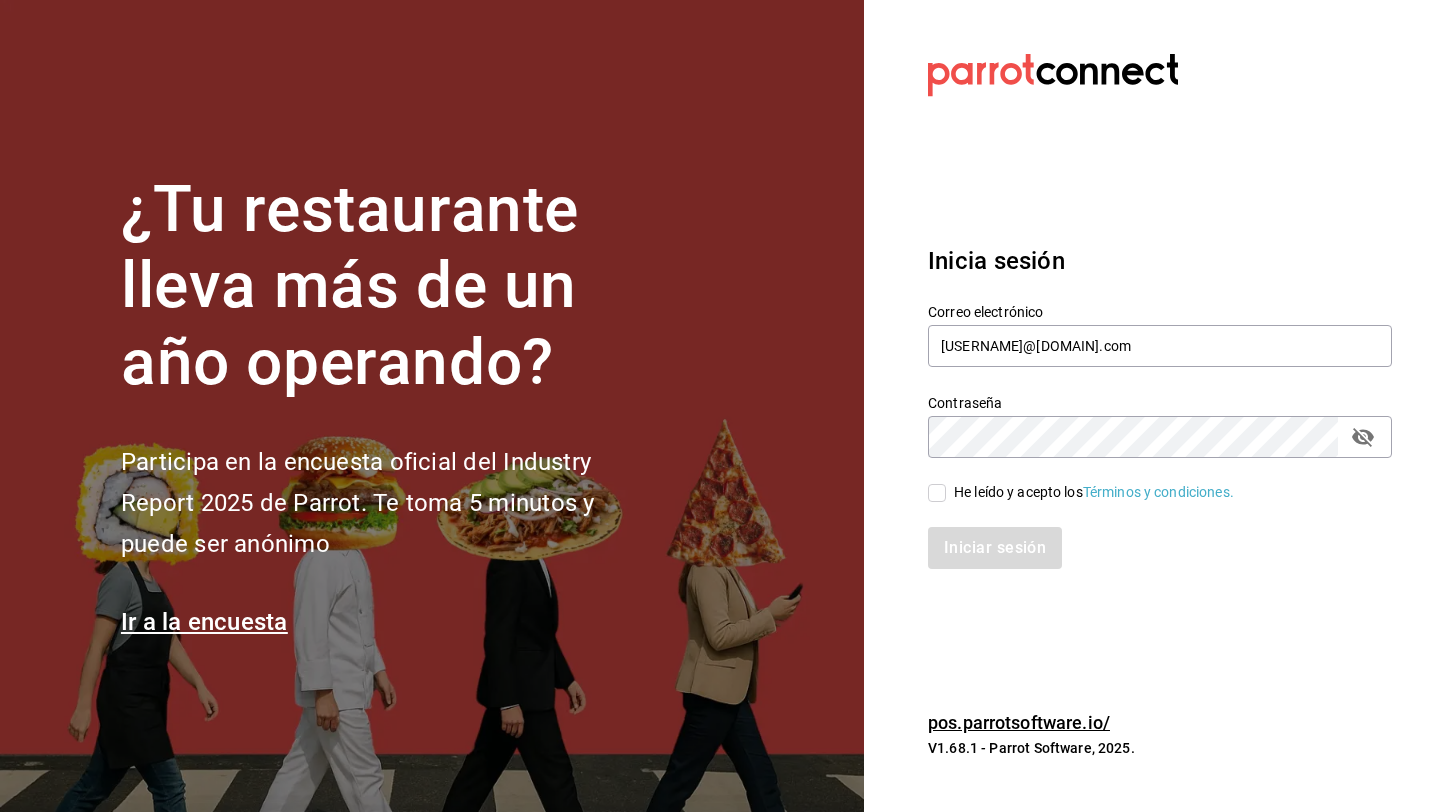 click on "He leído y acepto los  Términos y condiciones." at bounding box center (1094, 492) 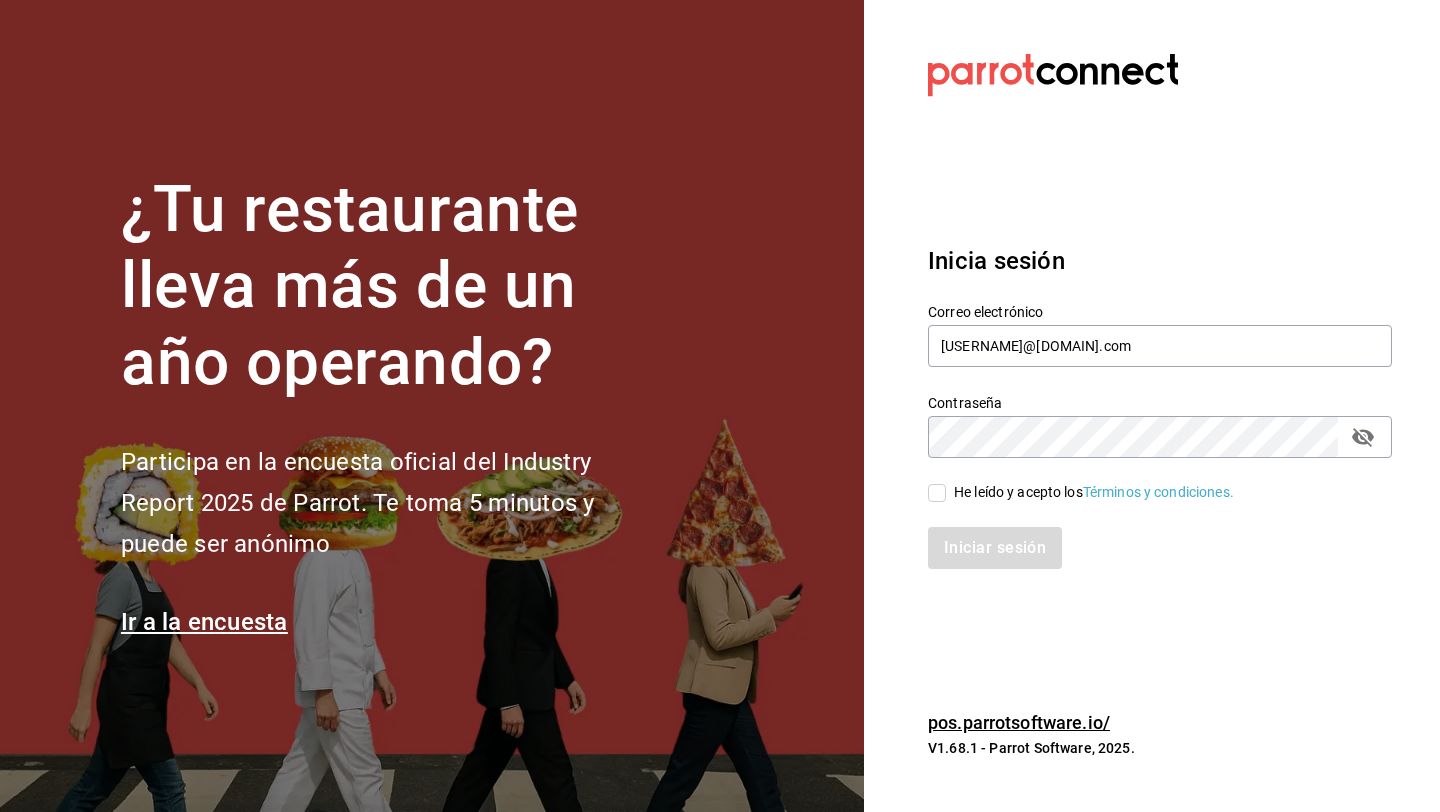 checkbox on "true" 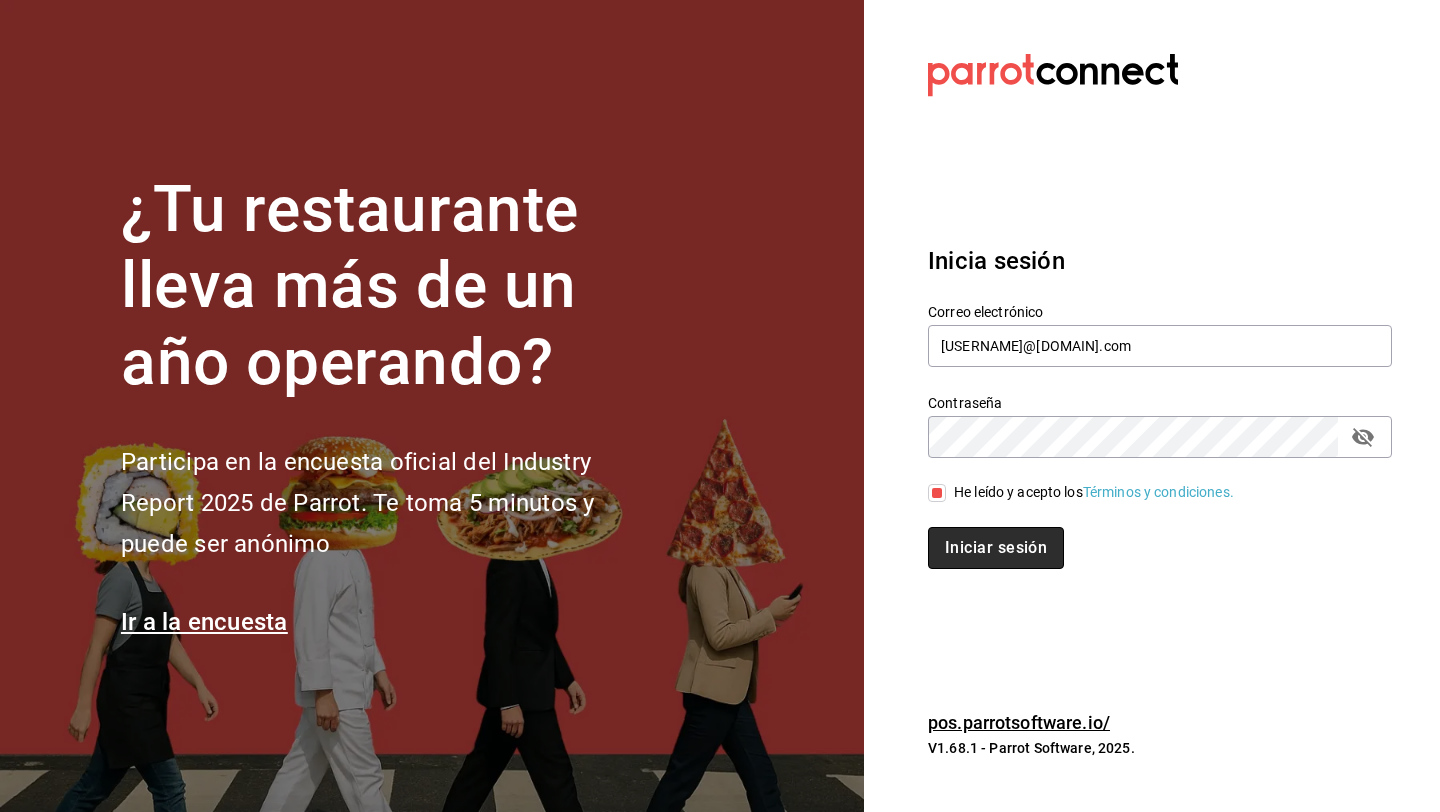 click on "Iniciar sesión" at bounding box center [996, 548] 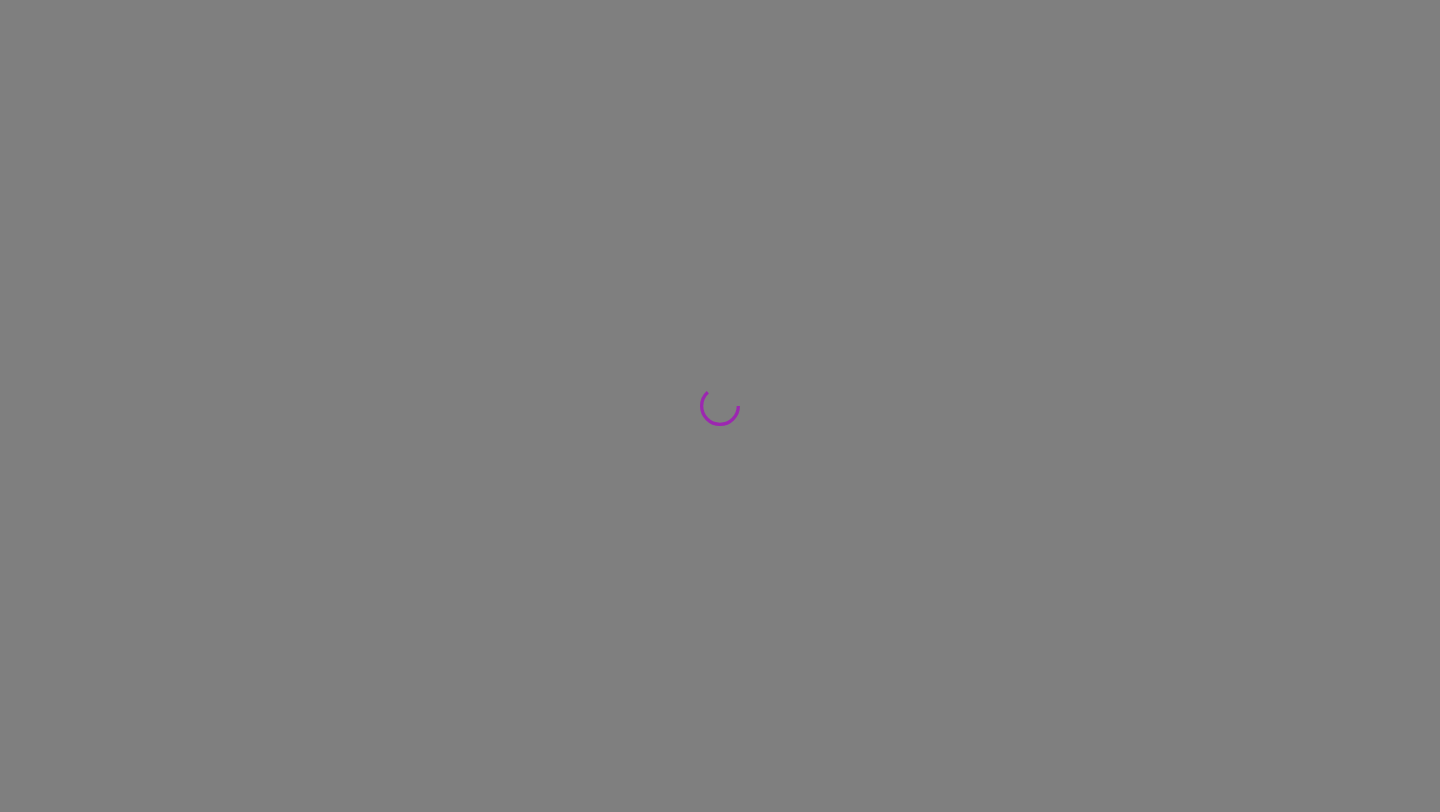 scroll, scrollTop: 0, scrollLeft: 0, axis: both 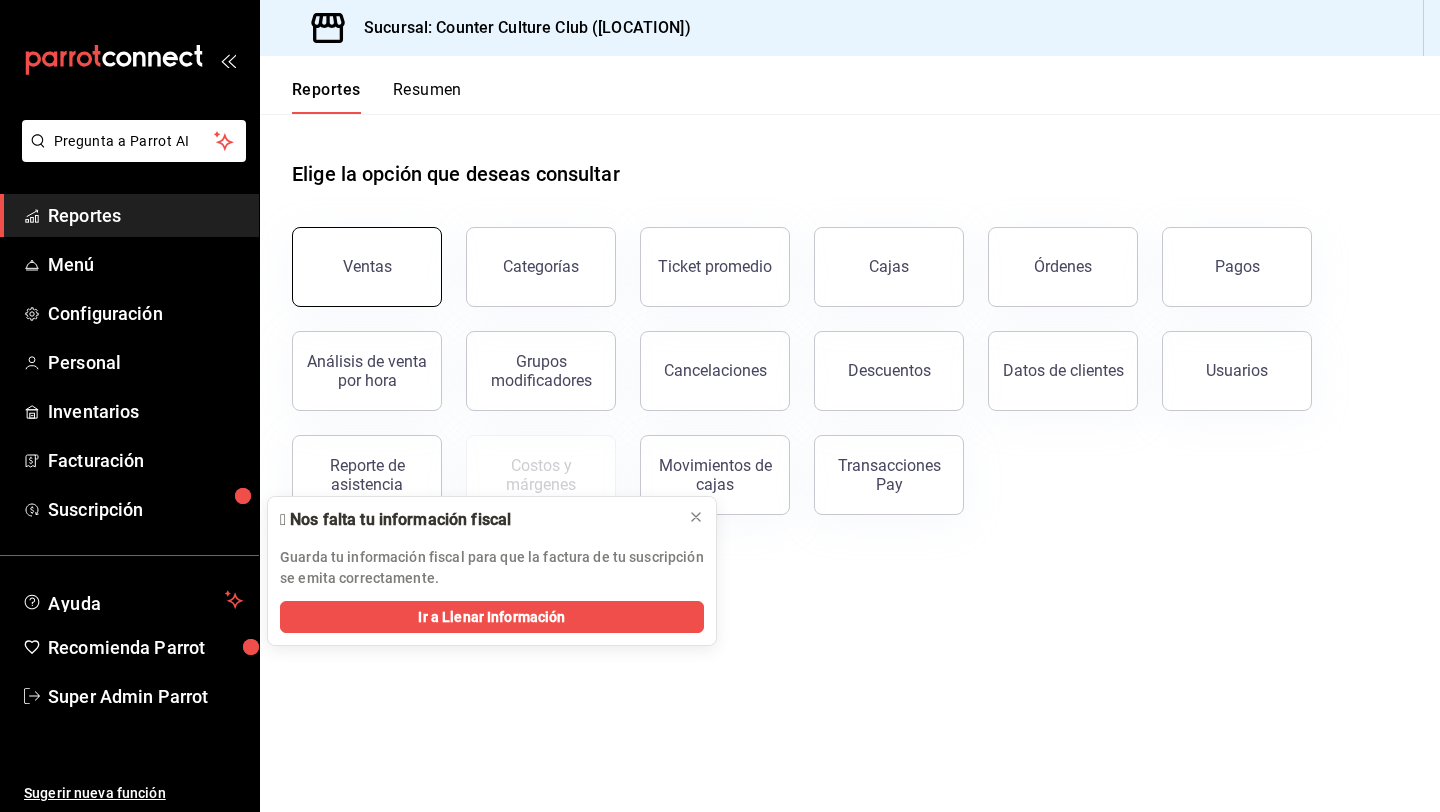 click on "Ventas" at bounding box center (367, 267) 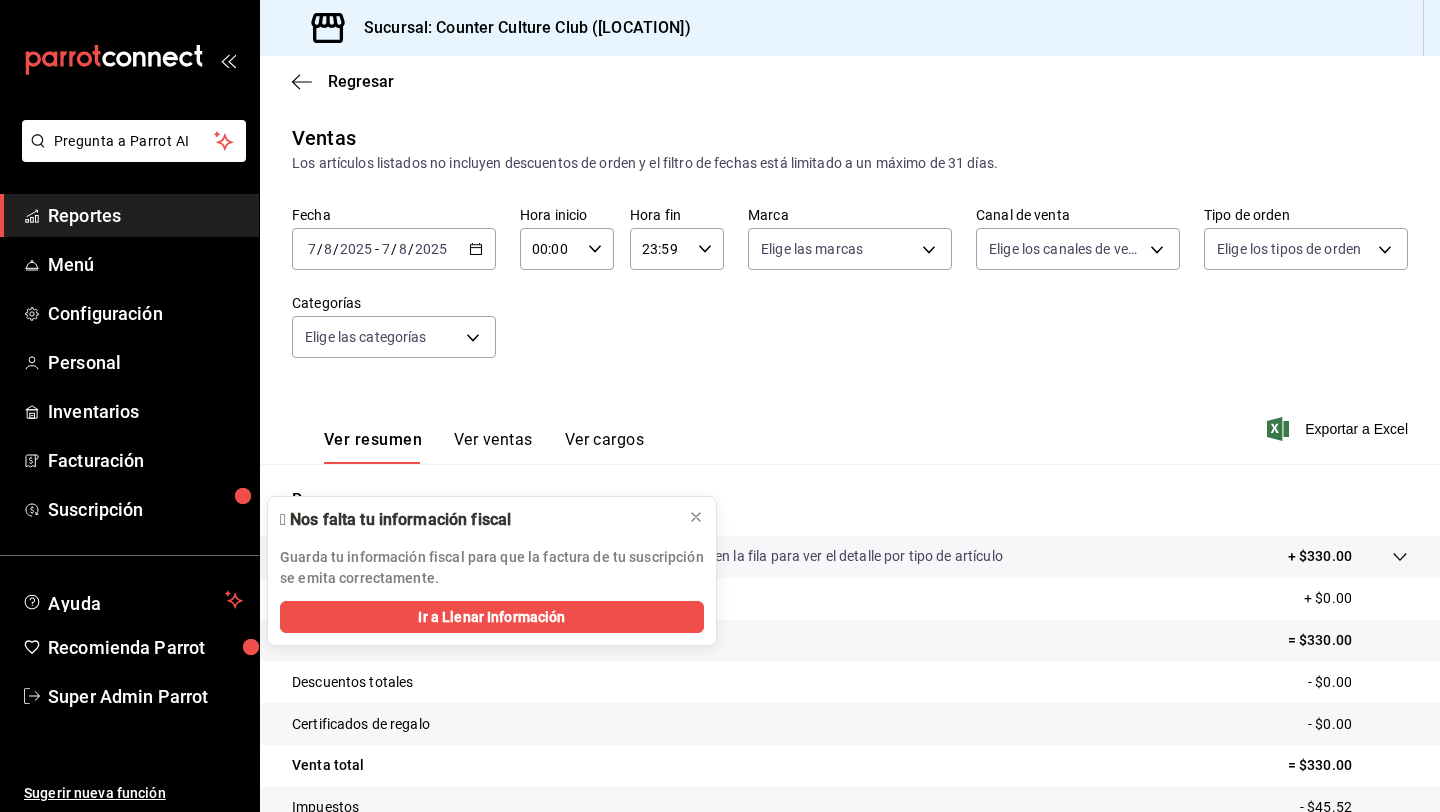 click on "Regresar" at bounding box center [850, 81] 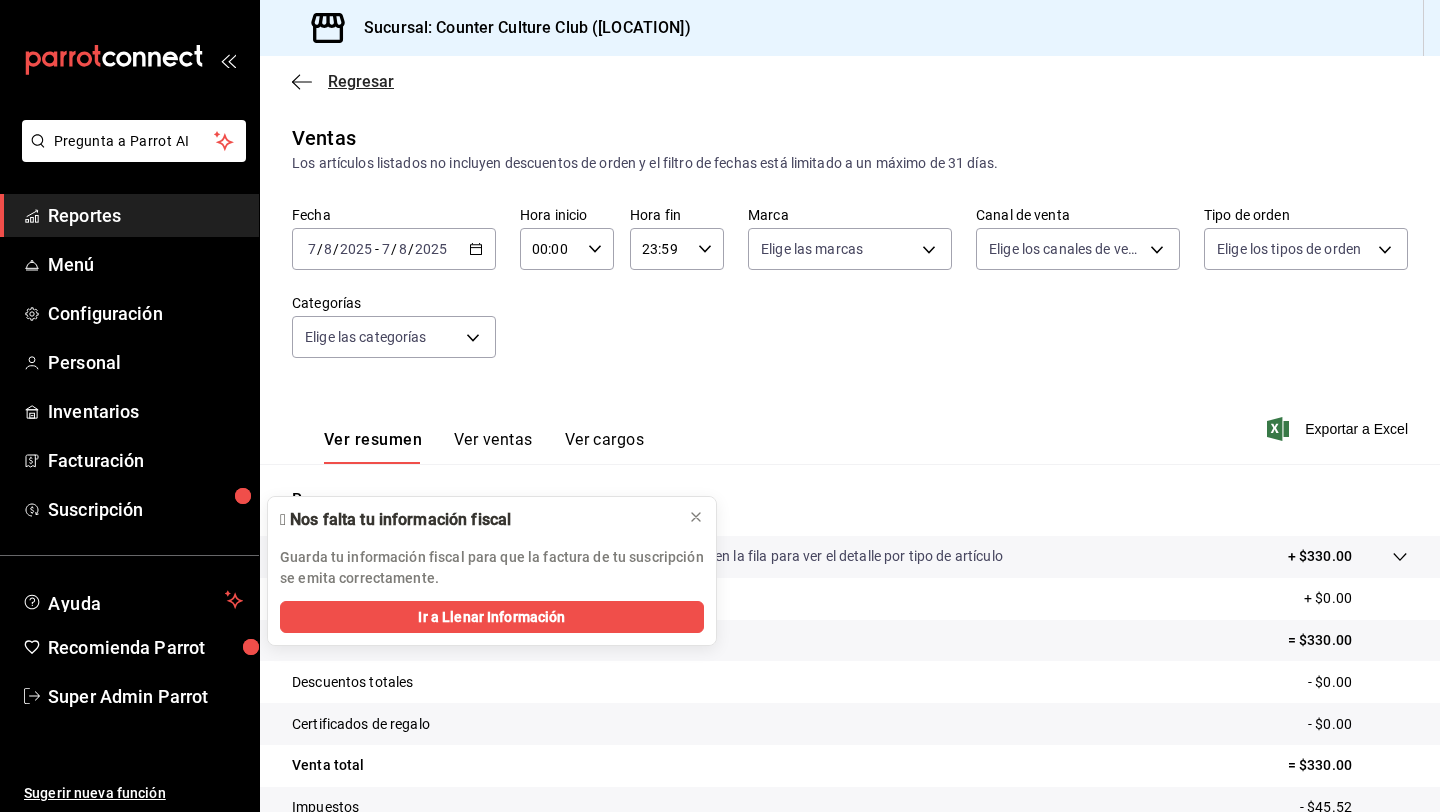 click 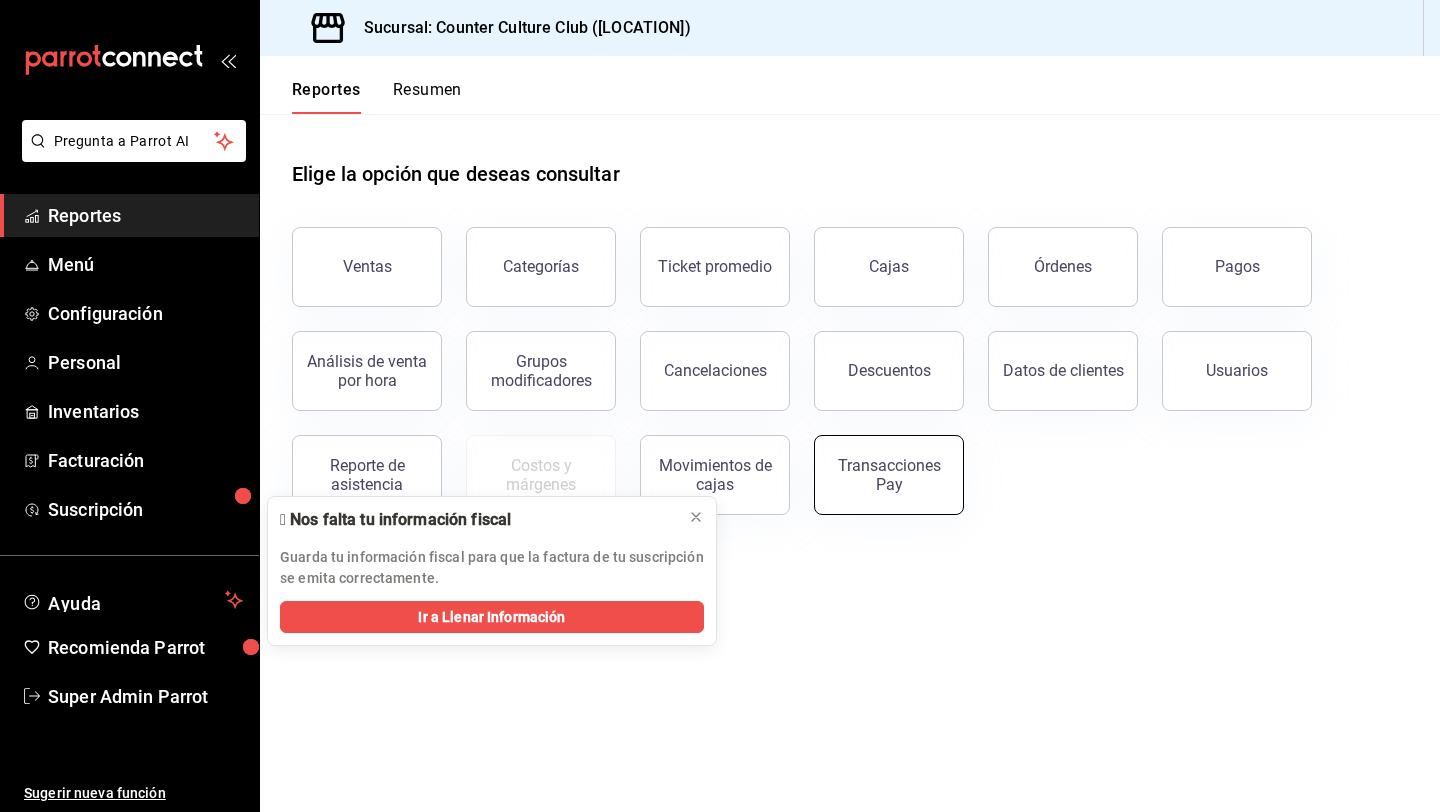 click on "Transacciones Pay" at bounding box center (889, 475) 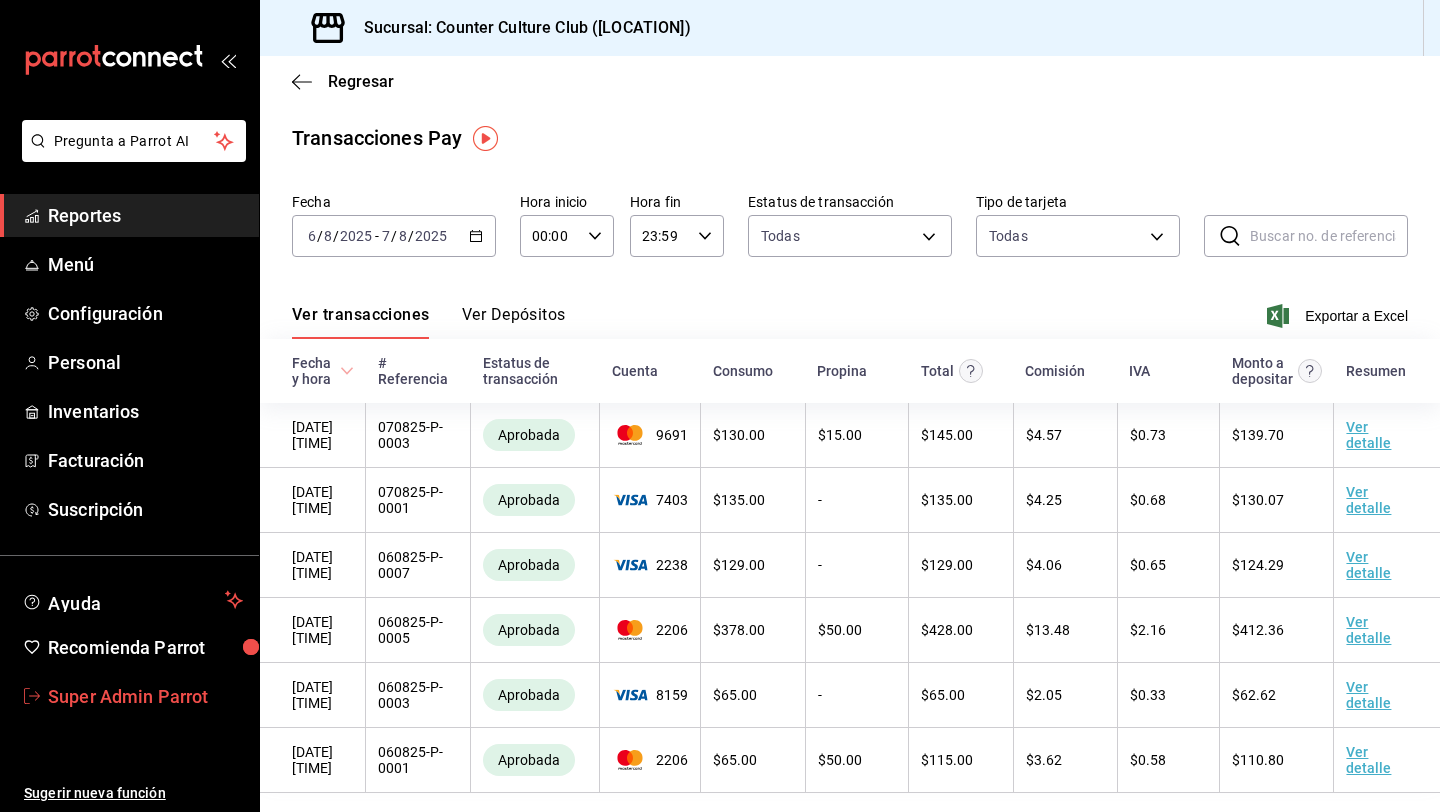 click on "Super Admin Parrot" at bounding box center (145, 696) 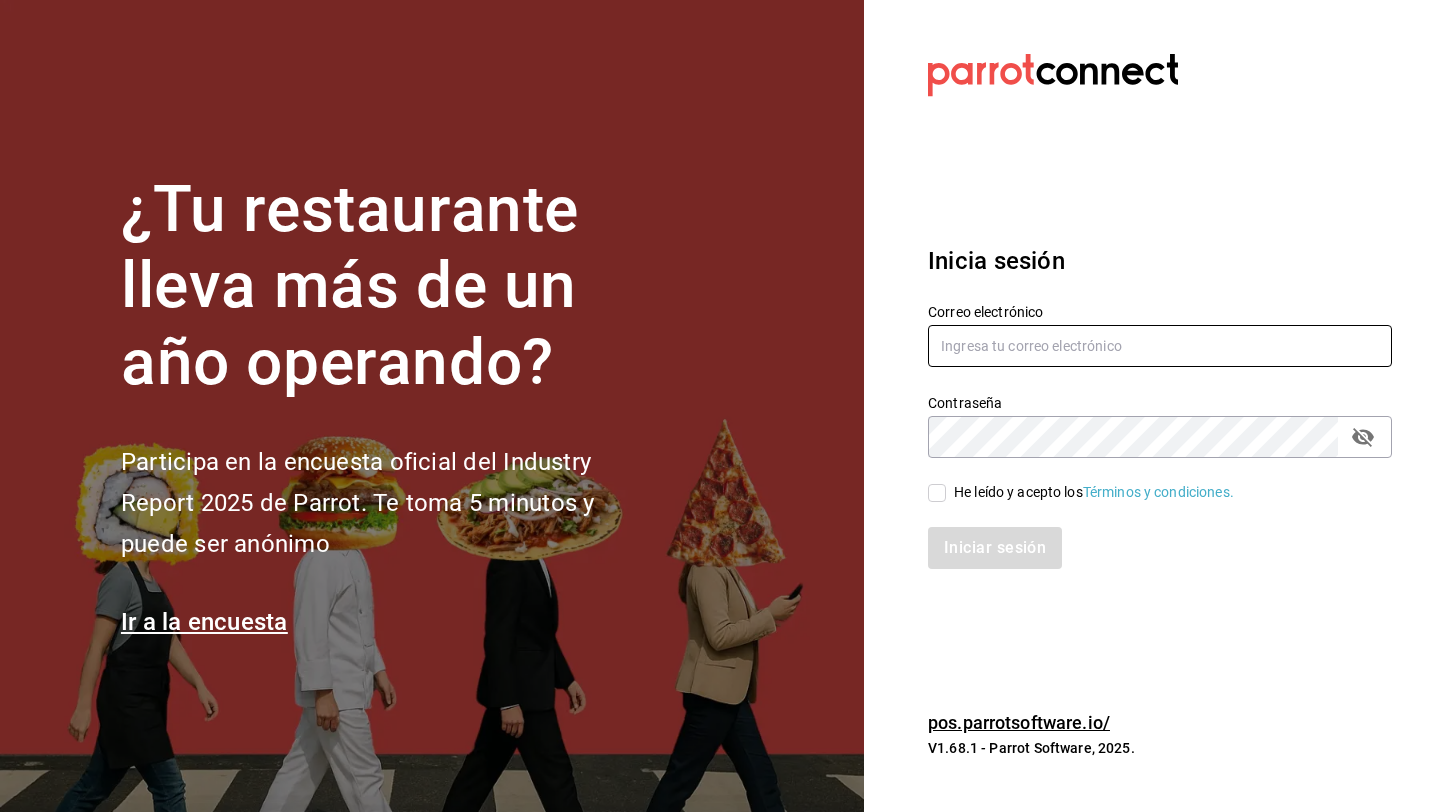 click at bounding box center (1160, 346) 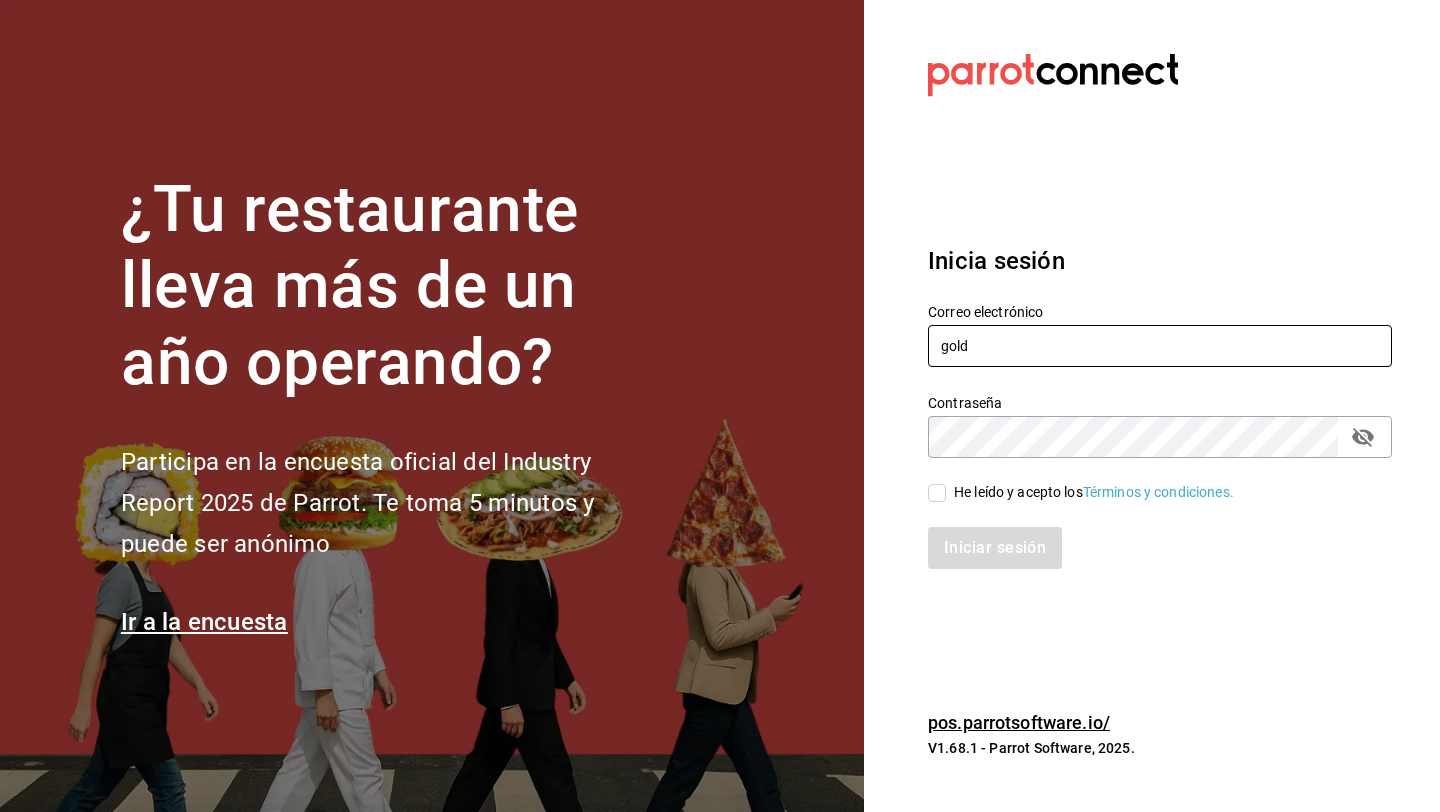 type on "goldenespresso@bajacalifornia.com" 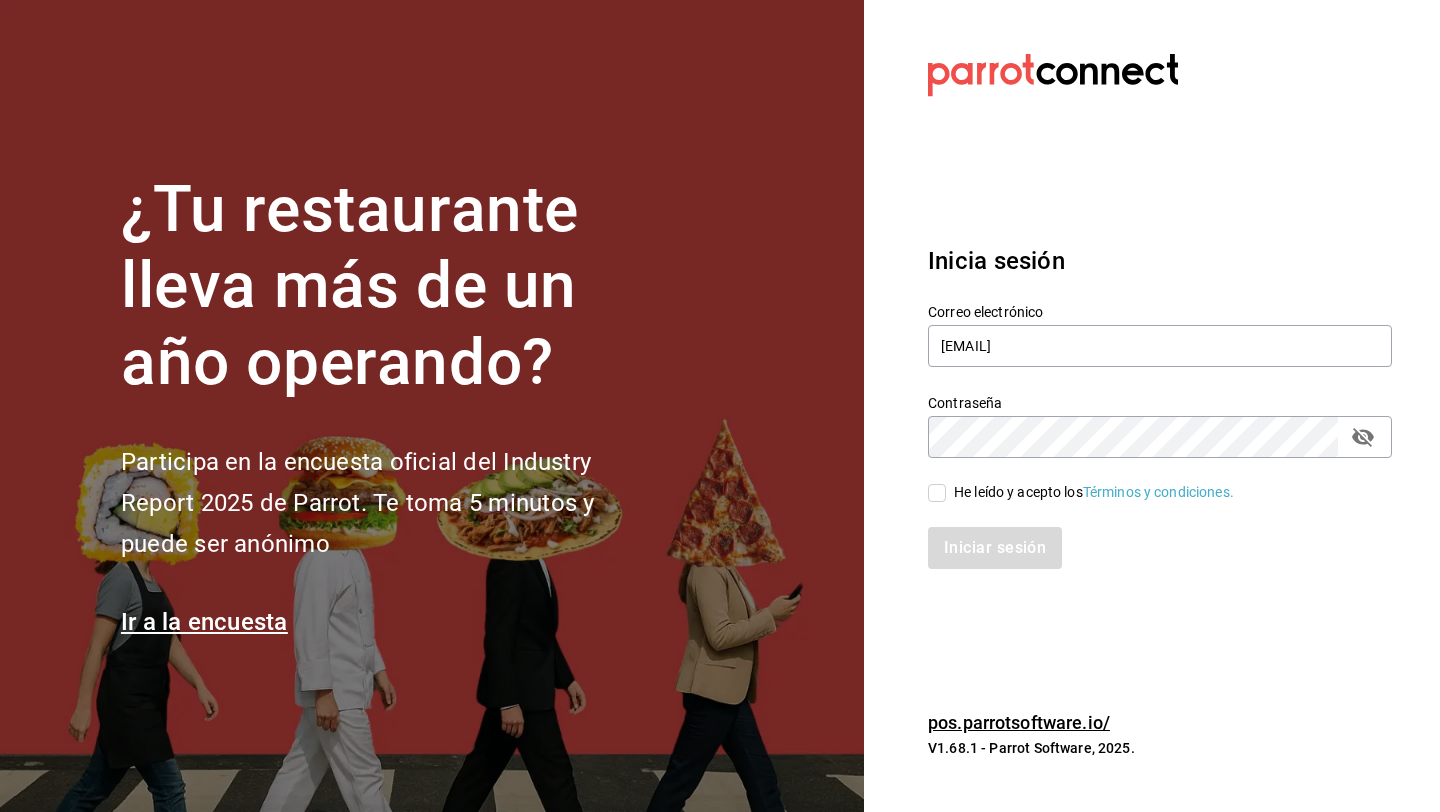 click on "He leído y acepto los  Términos y condiciones." at bounding box center [1094, 492] 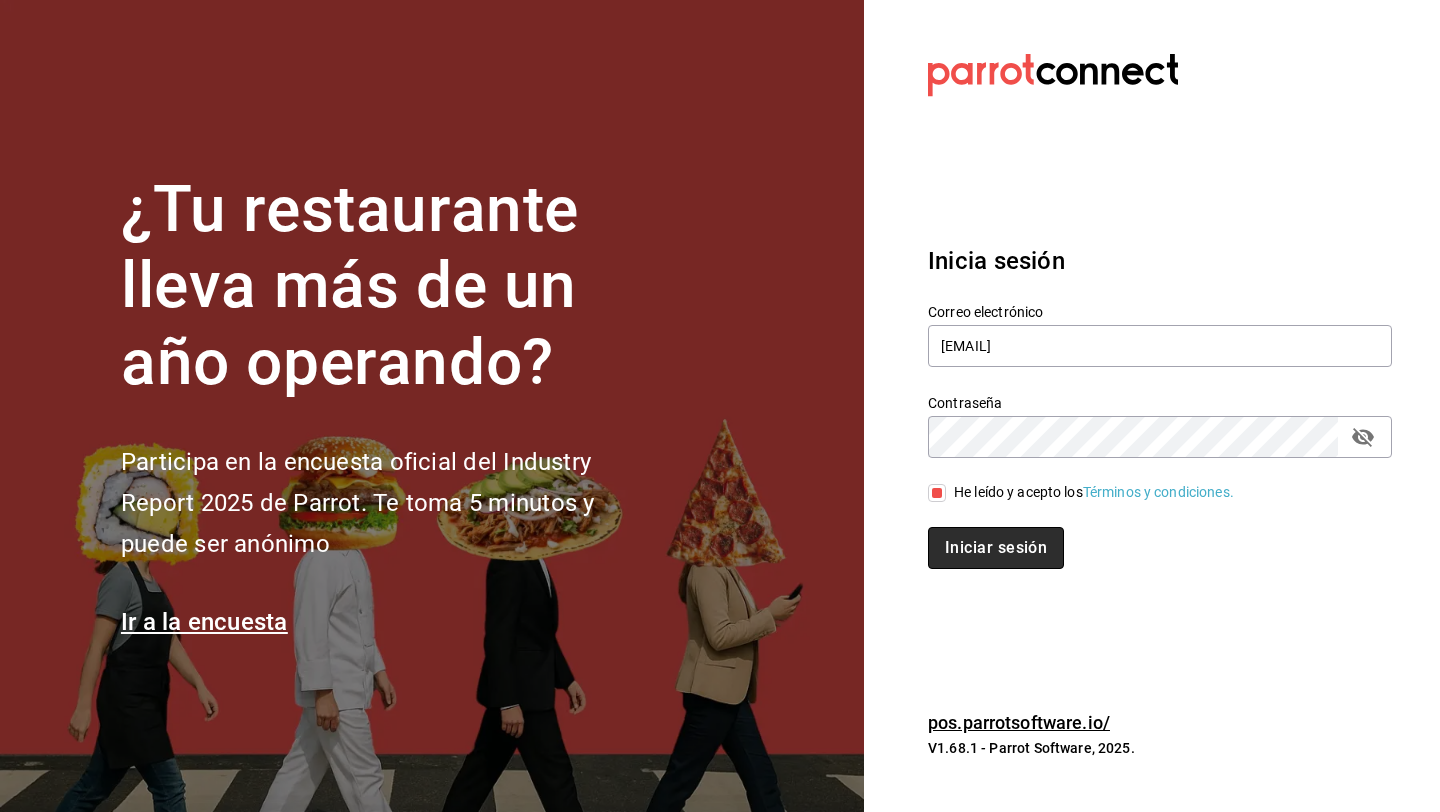 click on "Iniciar sesión" at bounding box center [996, 548] 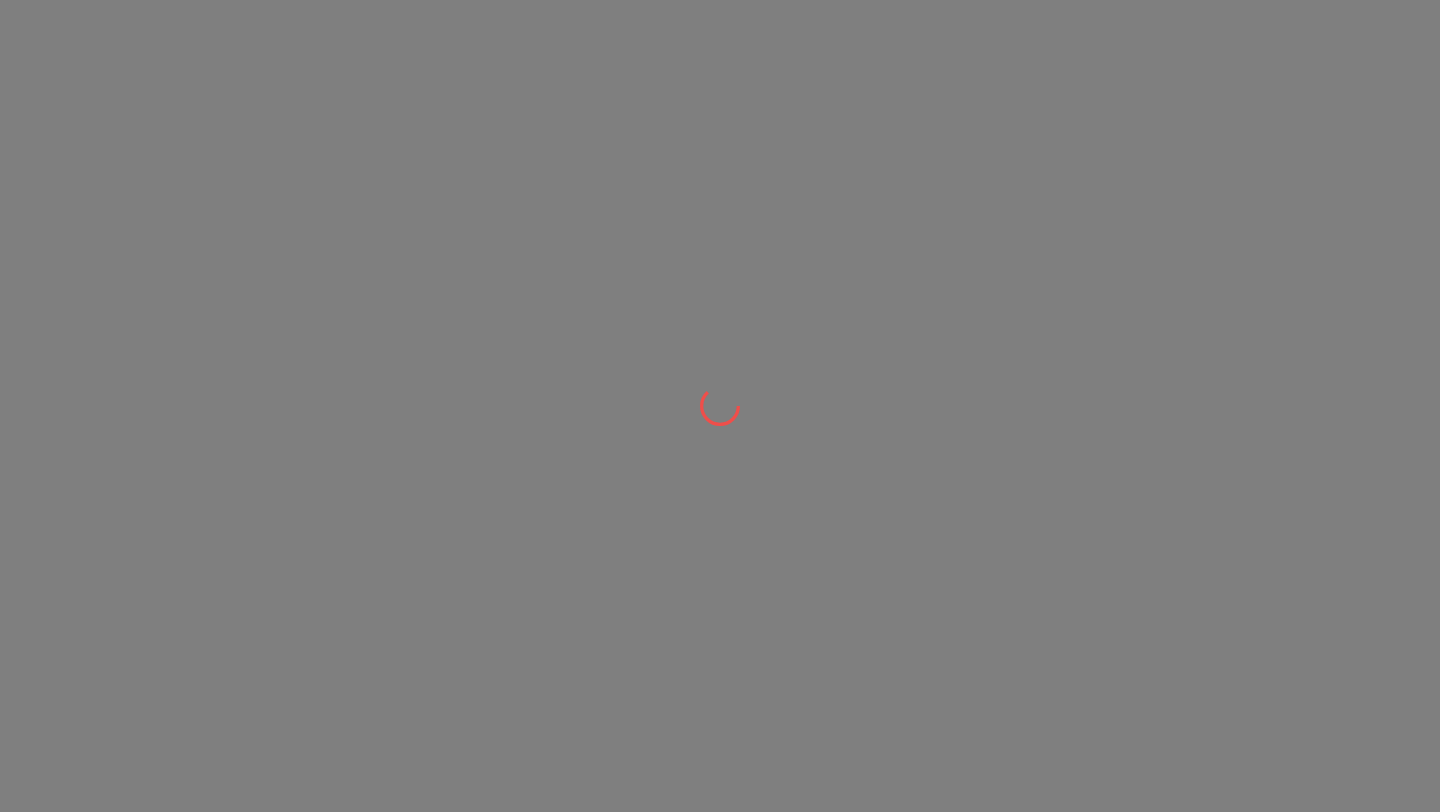 scroll, scrollTop: 0, scrollLeft: 0, axis: both 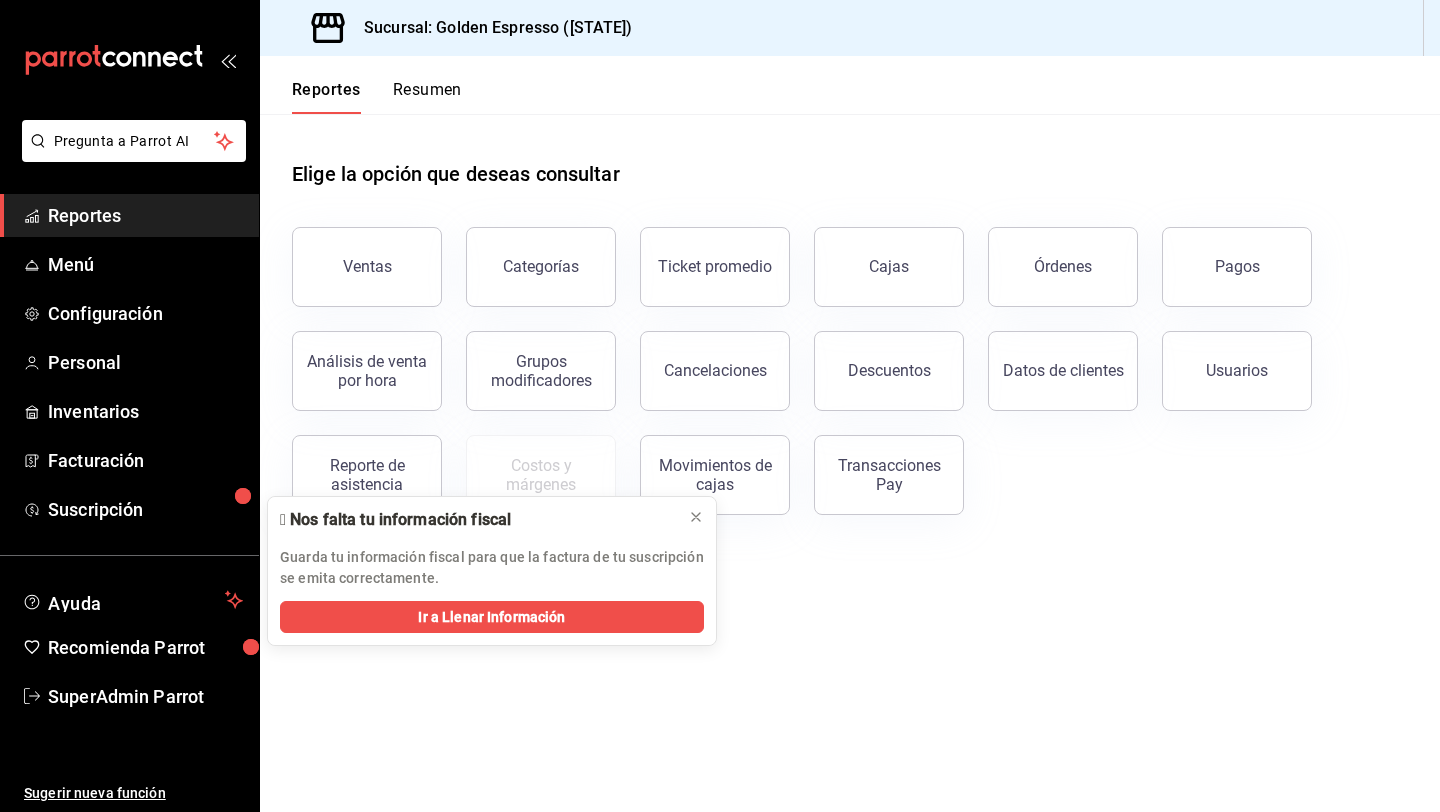 click on "Ventas" at bounding box center [355, 255] 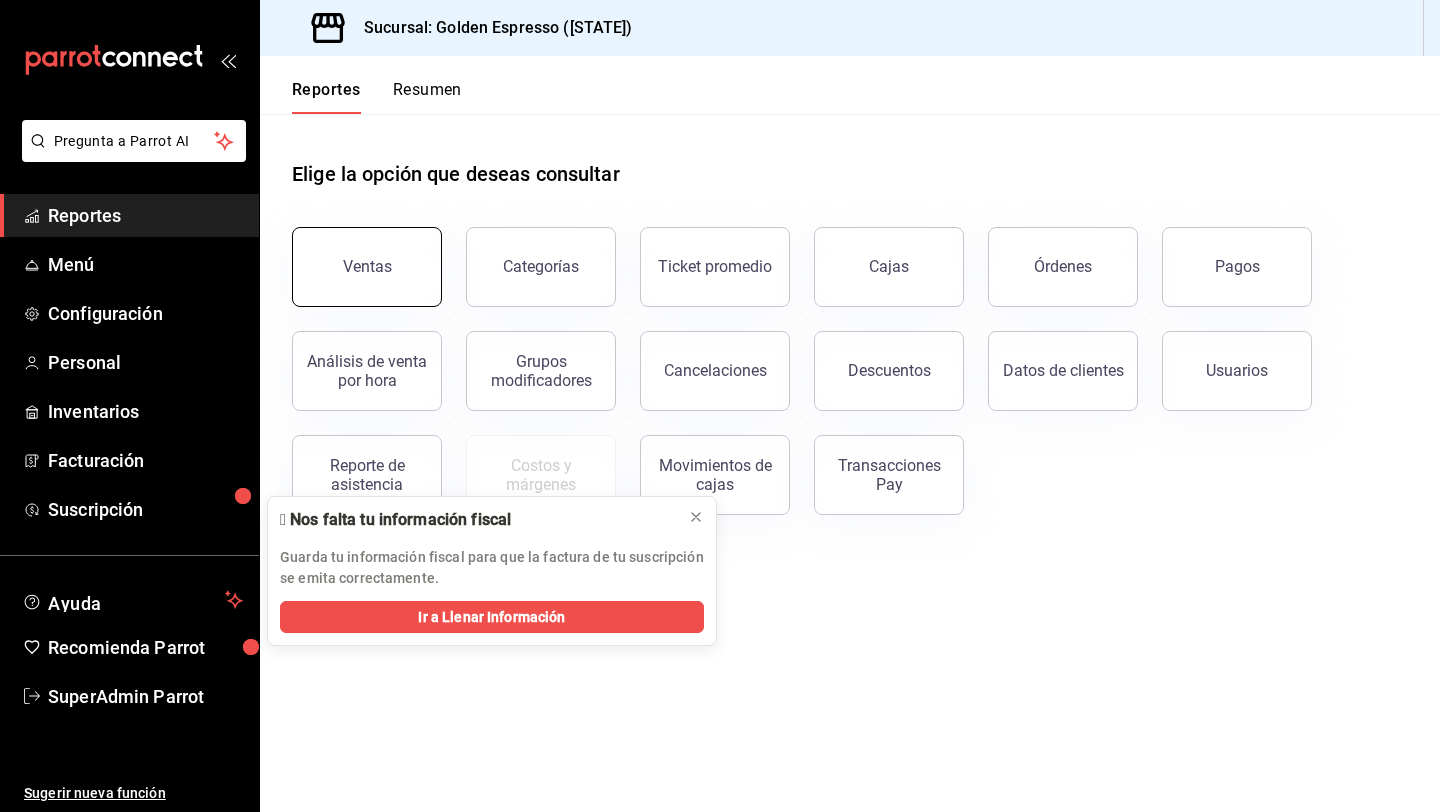 click on "Ventas" at bounding box center (367, 267) 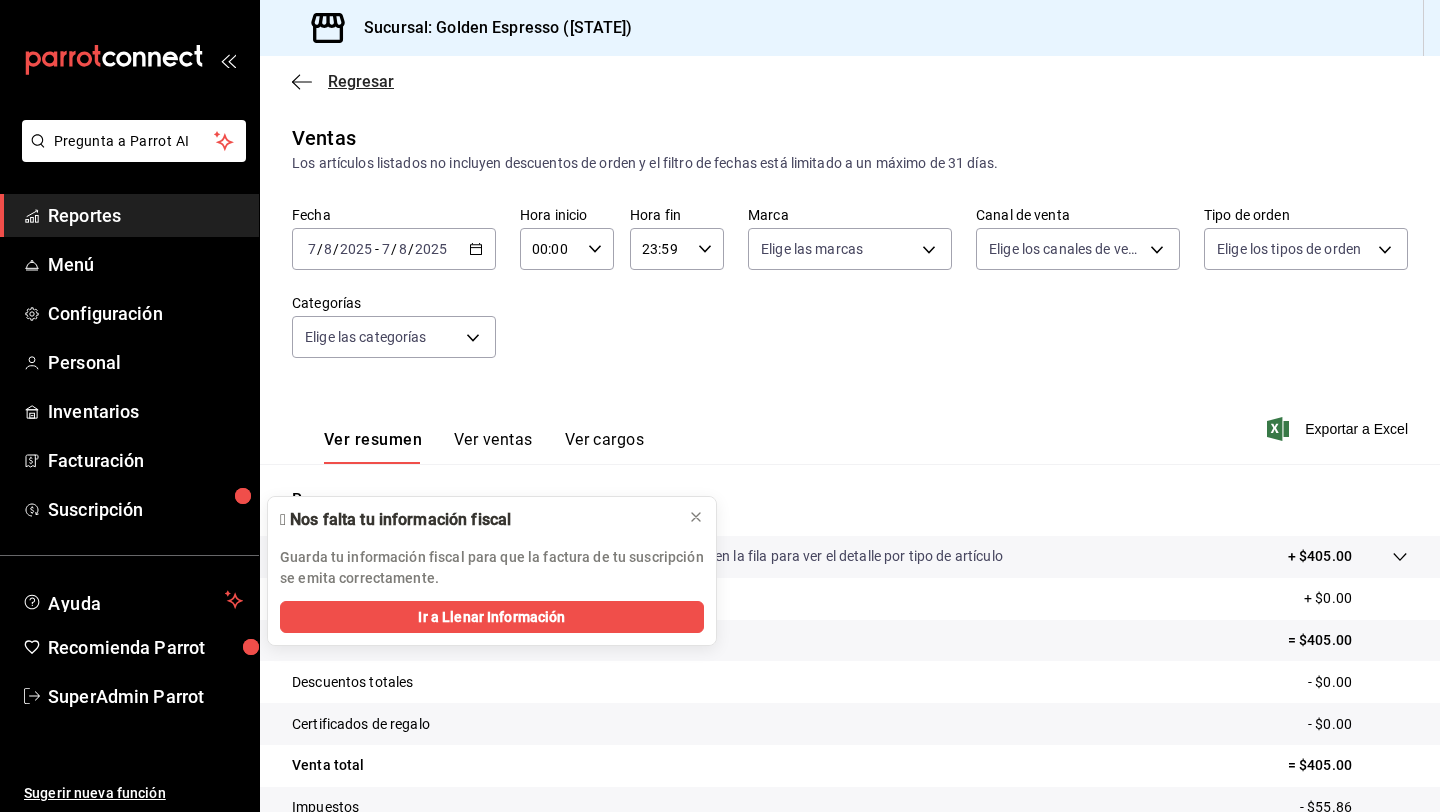click 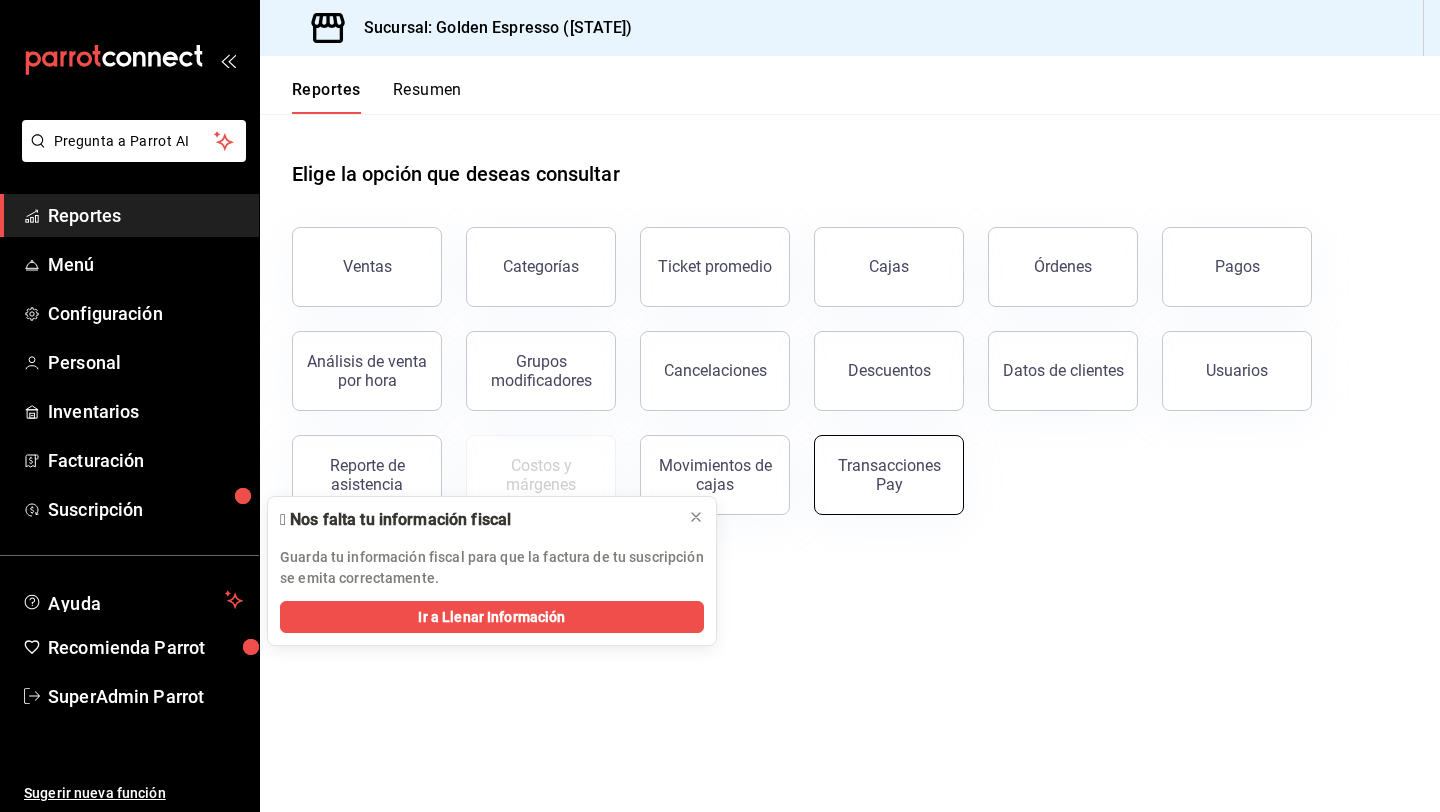 click on "Transacciones Pay" at bounding box center [889, 475] 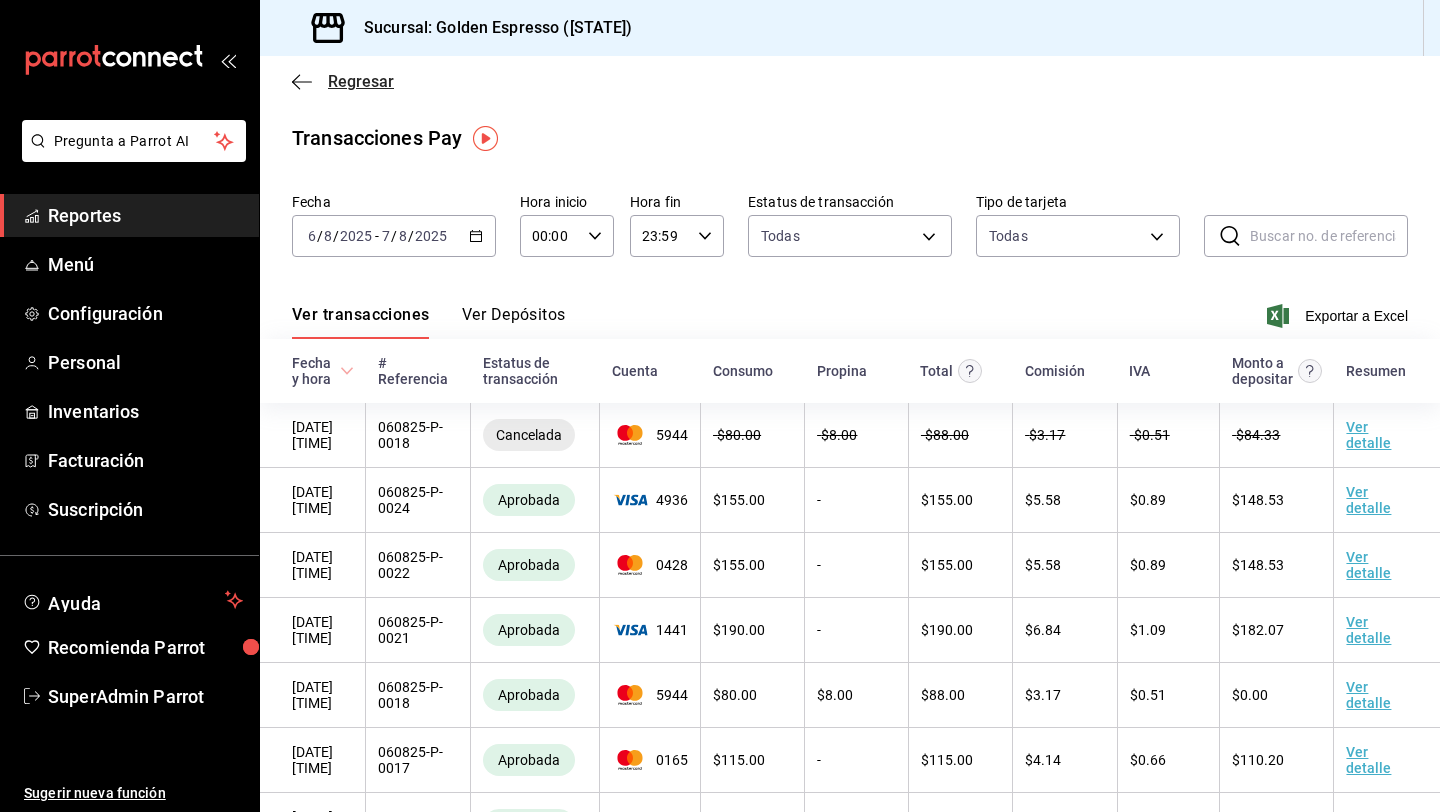 click 